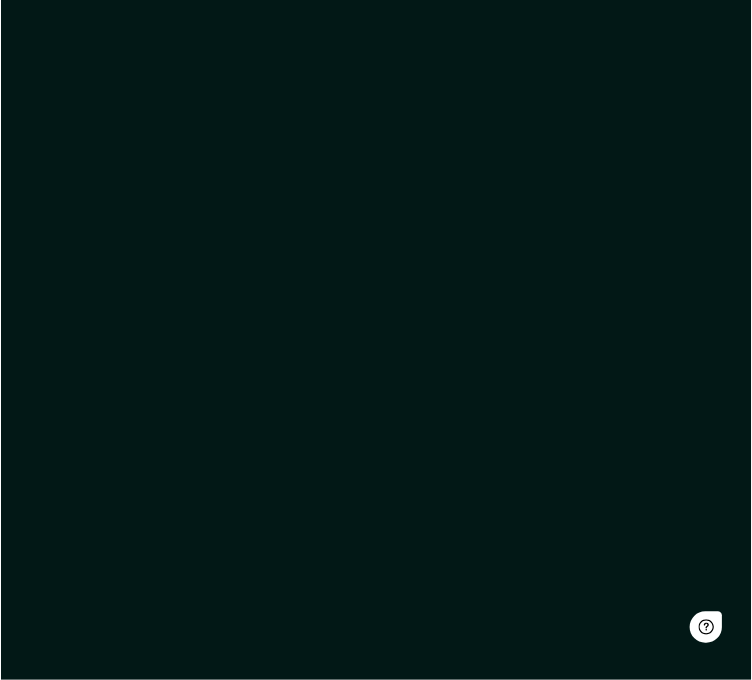 scroll, scrollTop: 0, scrollLeft: 0, axis: both 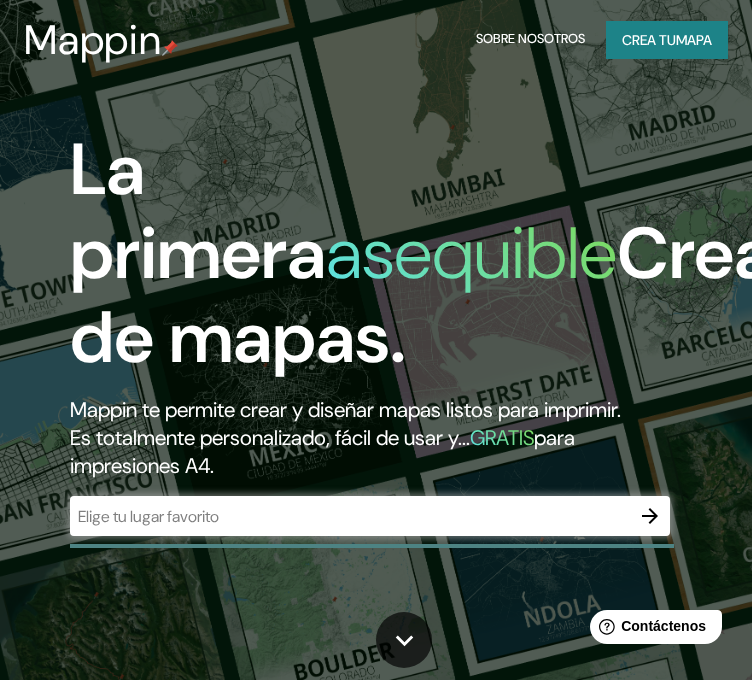 click at bounding box center [350, 516] 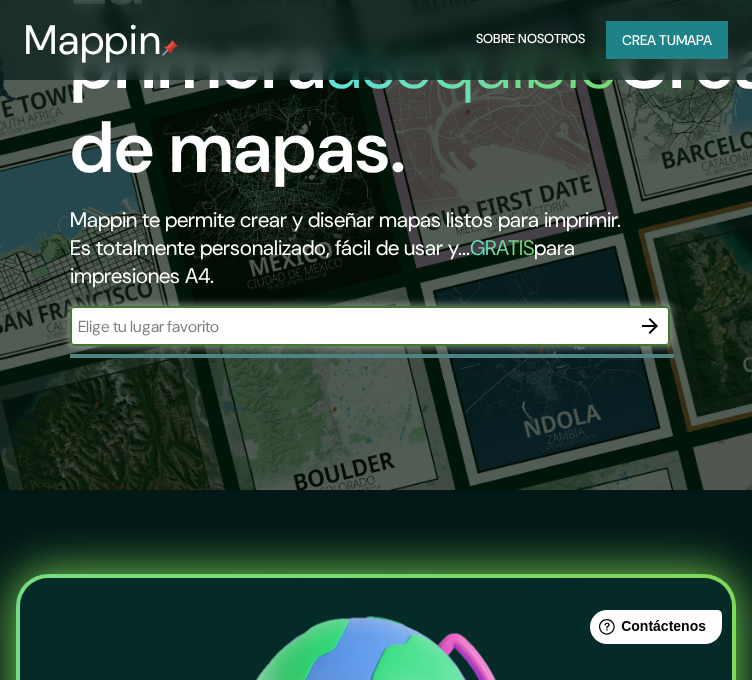 scroll, scrollTop: 200, scrollLeft: 0, axis: vertical 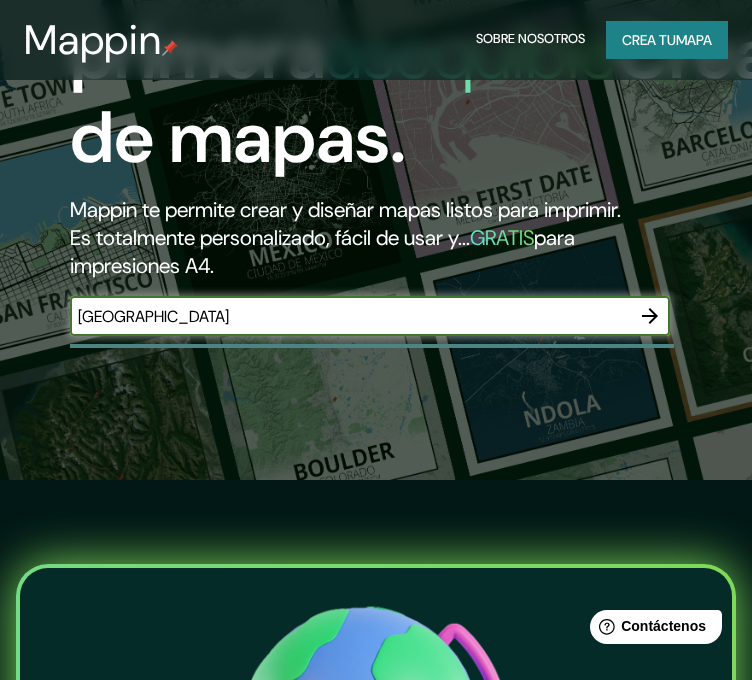 type on "[GEOGRAPHIC_DATA]" 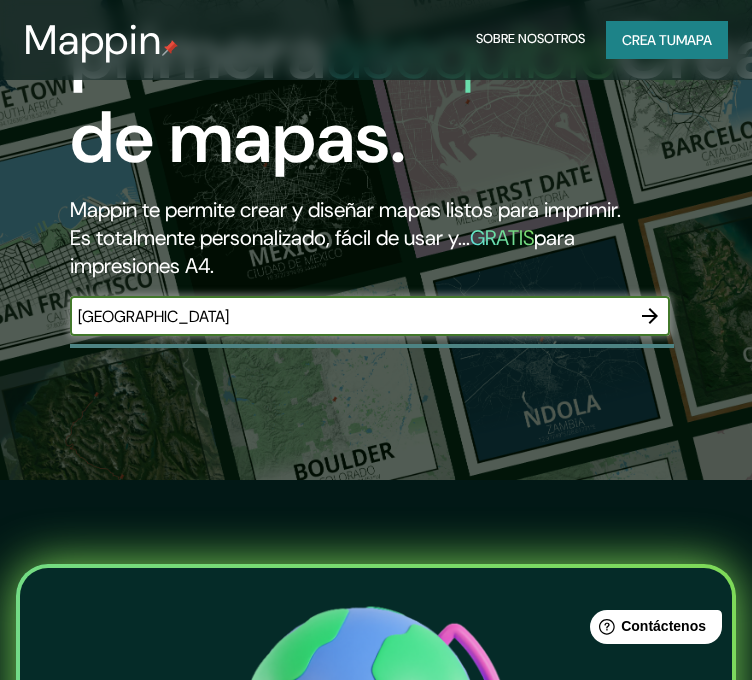 click 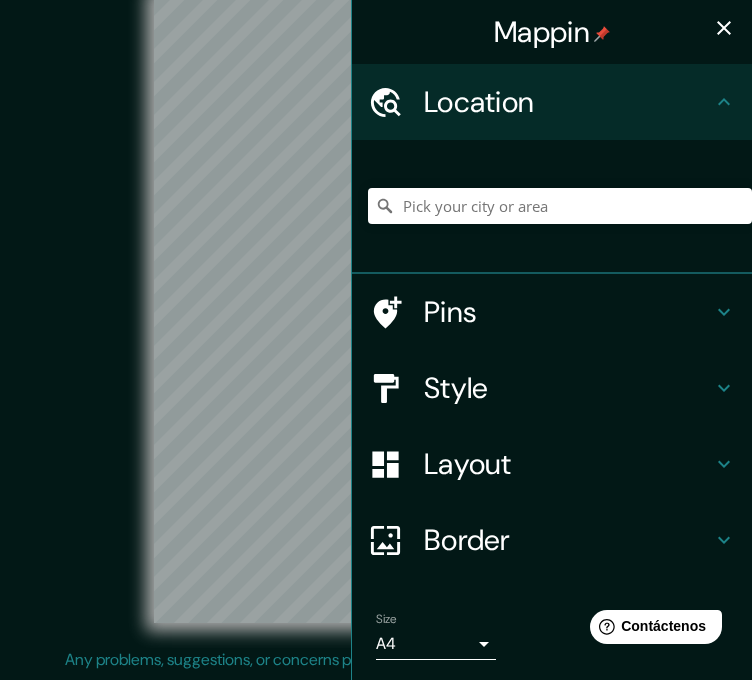 scroll, scrollTop: 0, scrollLeft: 0, axis: both 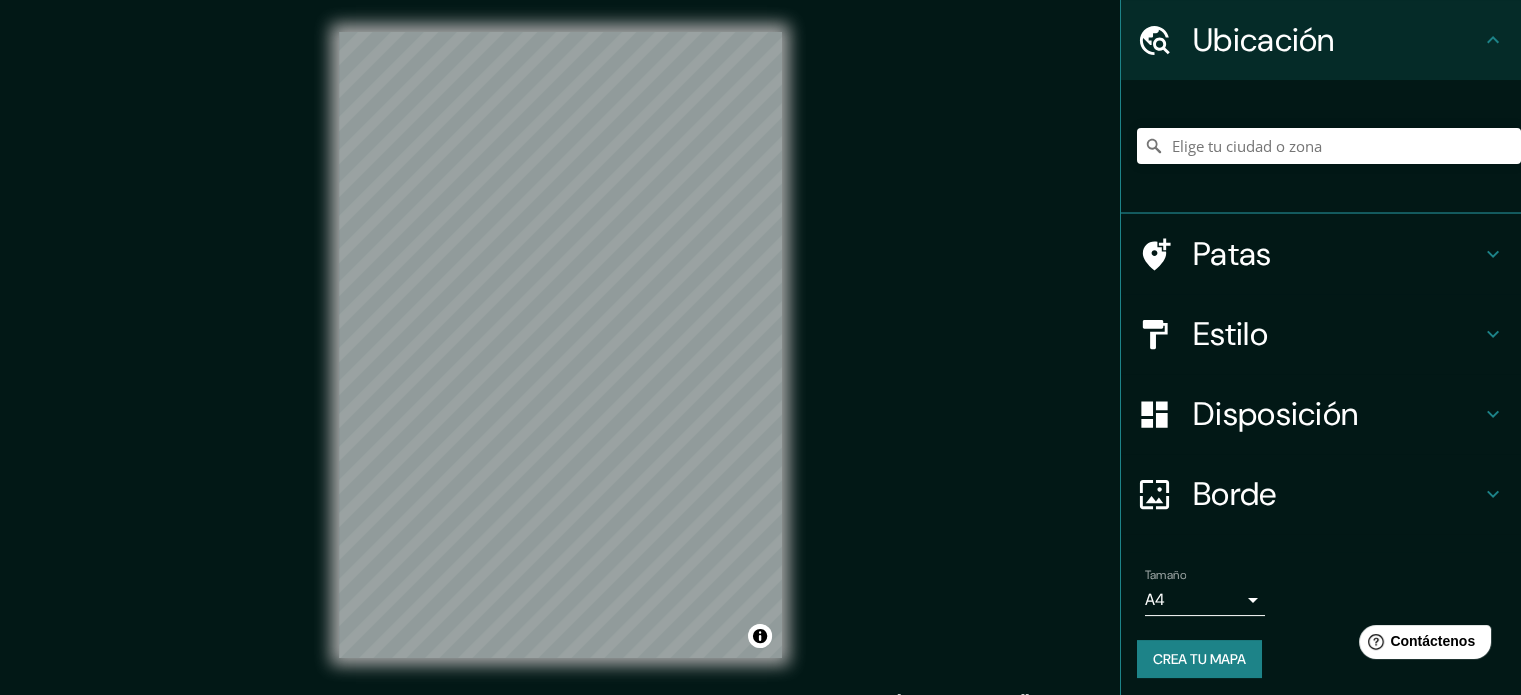 click on "Patas" at bounding box center [1337, 254] 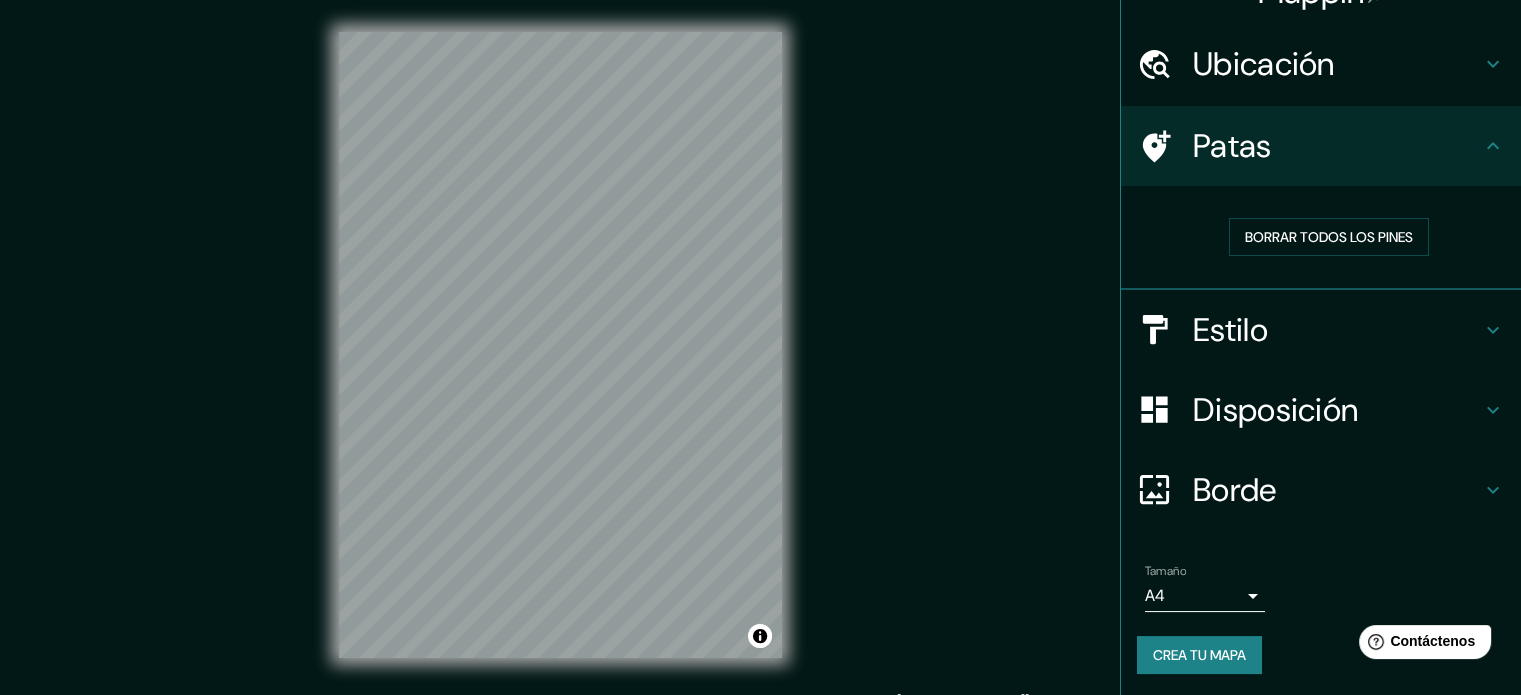 scroll, scrollTop: 40, scrollLeft: 0, axis: vertical 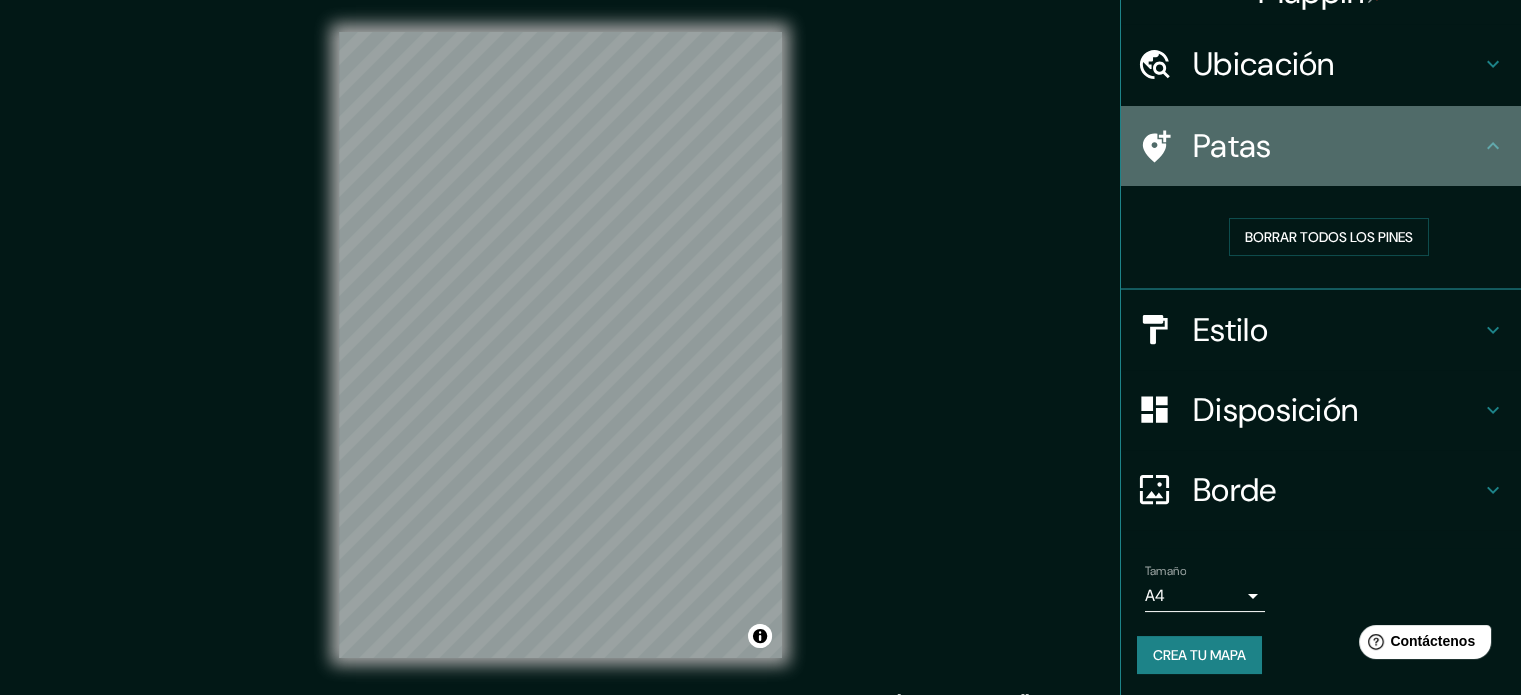 click on "Patas" at bounding box center (1321, 146) 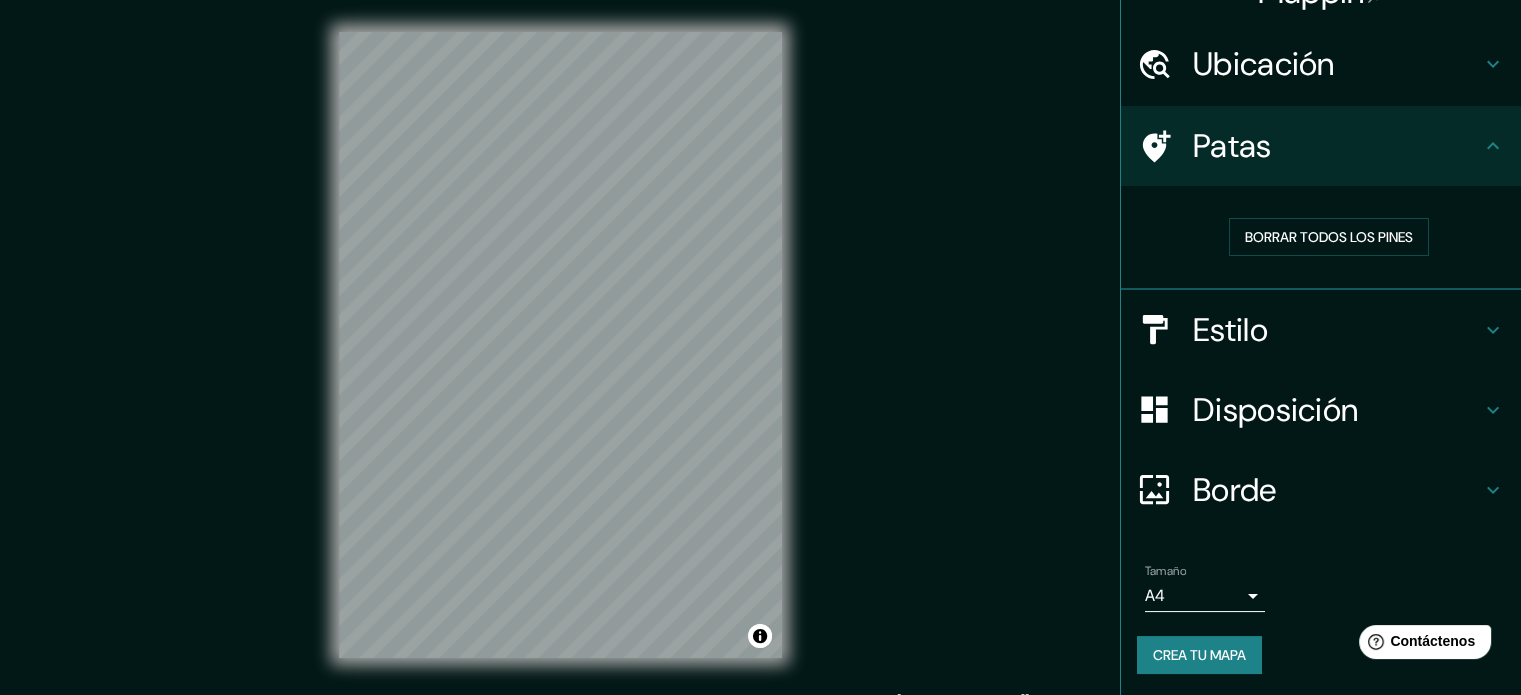 click 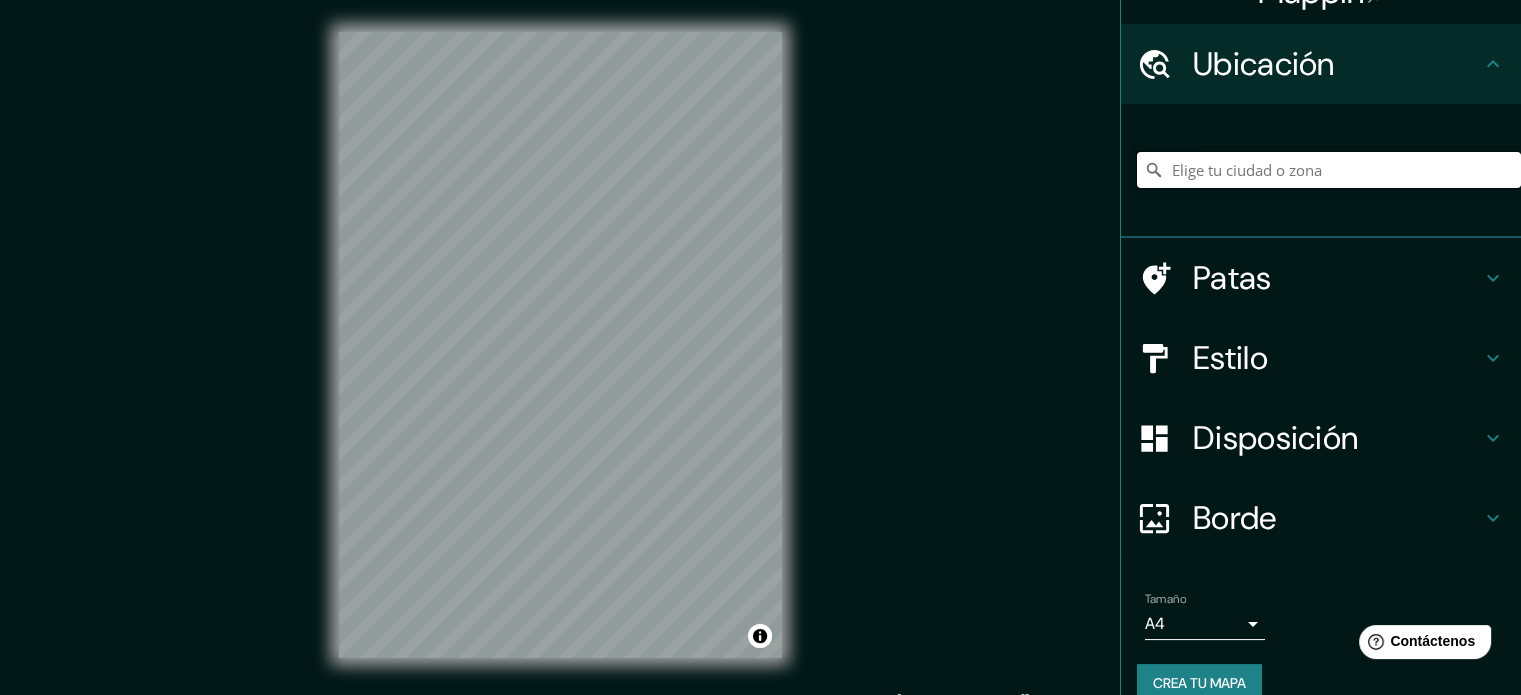 click at bounding box center (1329, 170) 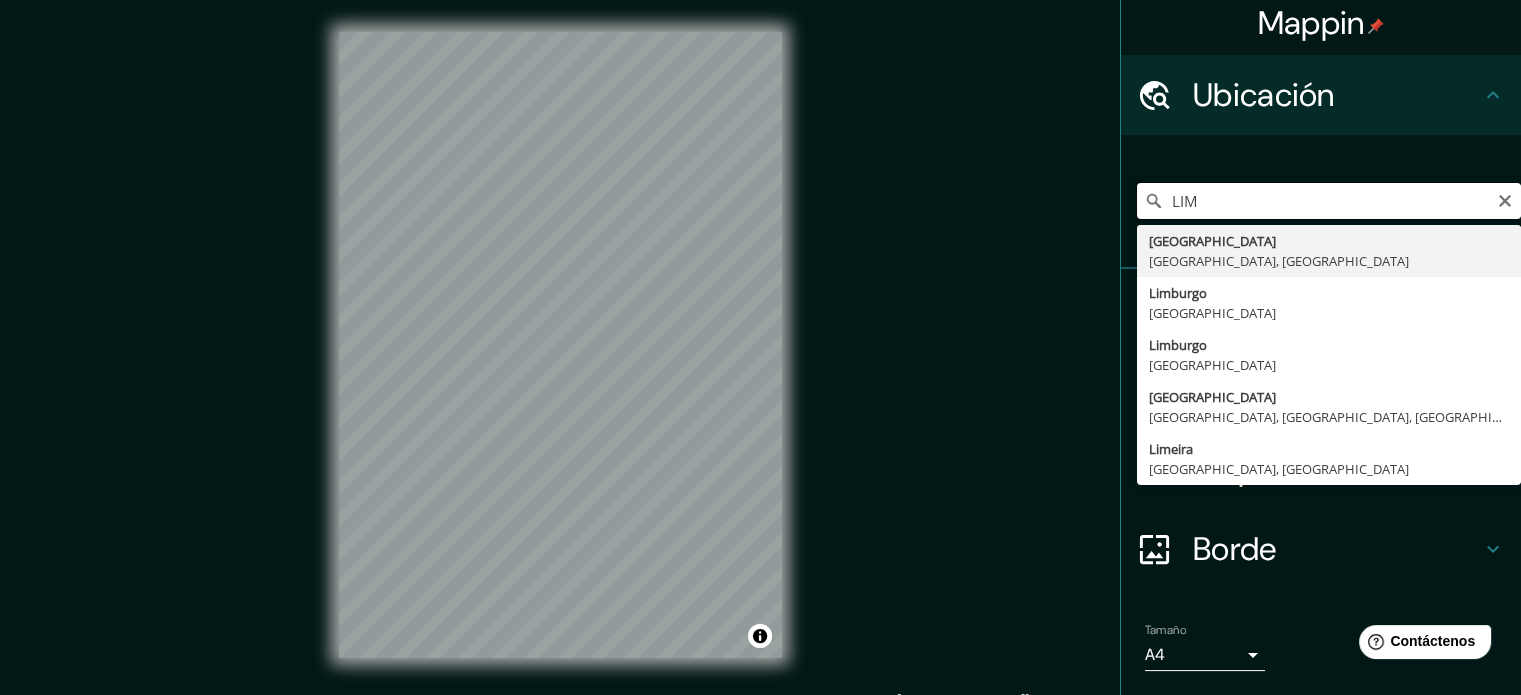 scroll, scrollTop: 0, scrollLeft: 0, axis: both 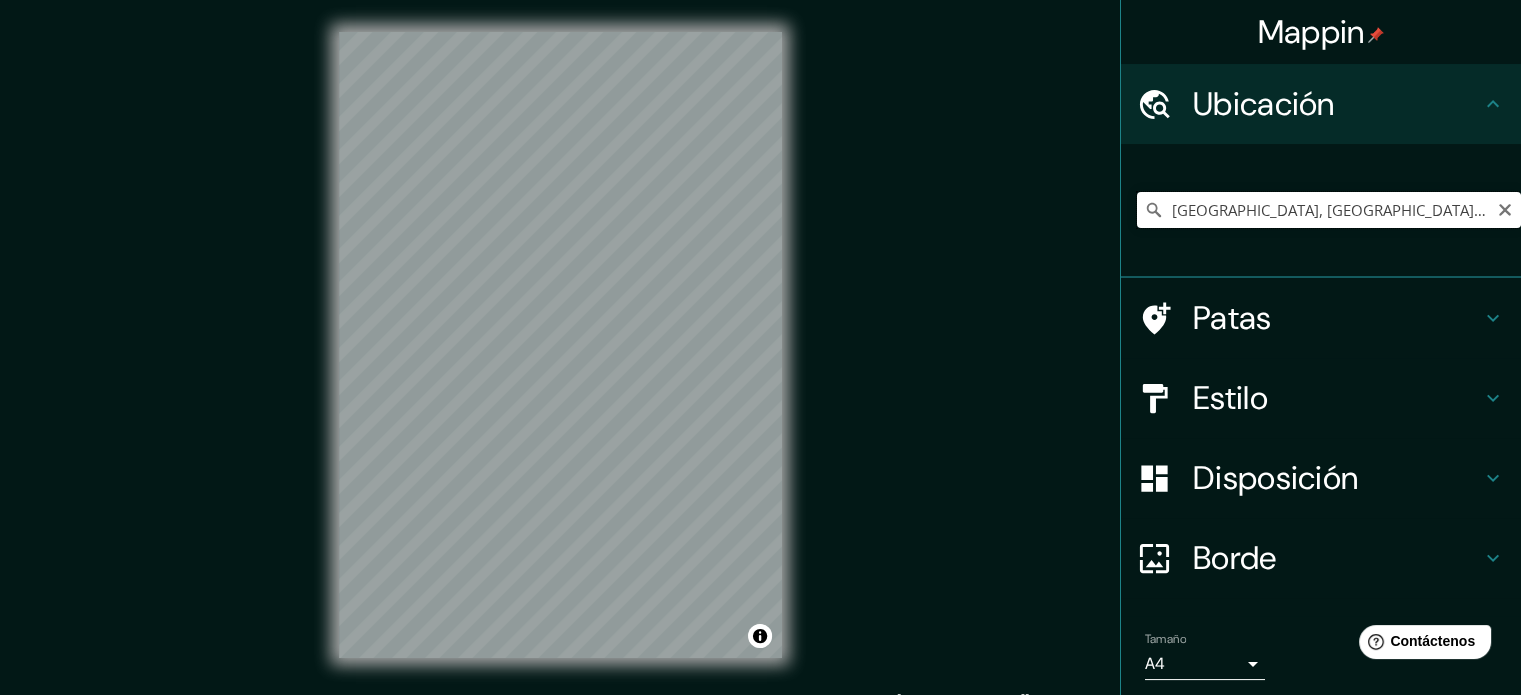 click on "[GEOGRAPHIC_DATA], [GEOGRAPHIC_DATA], [GEOGRAPHIC_DATA]" at bounding box center [1329, 210] 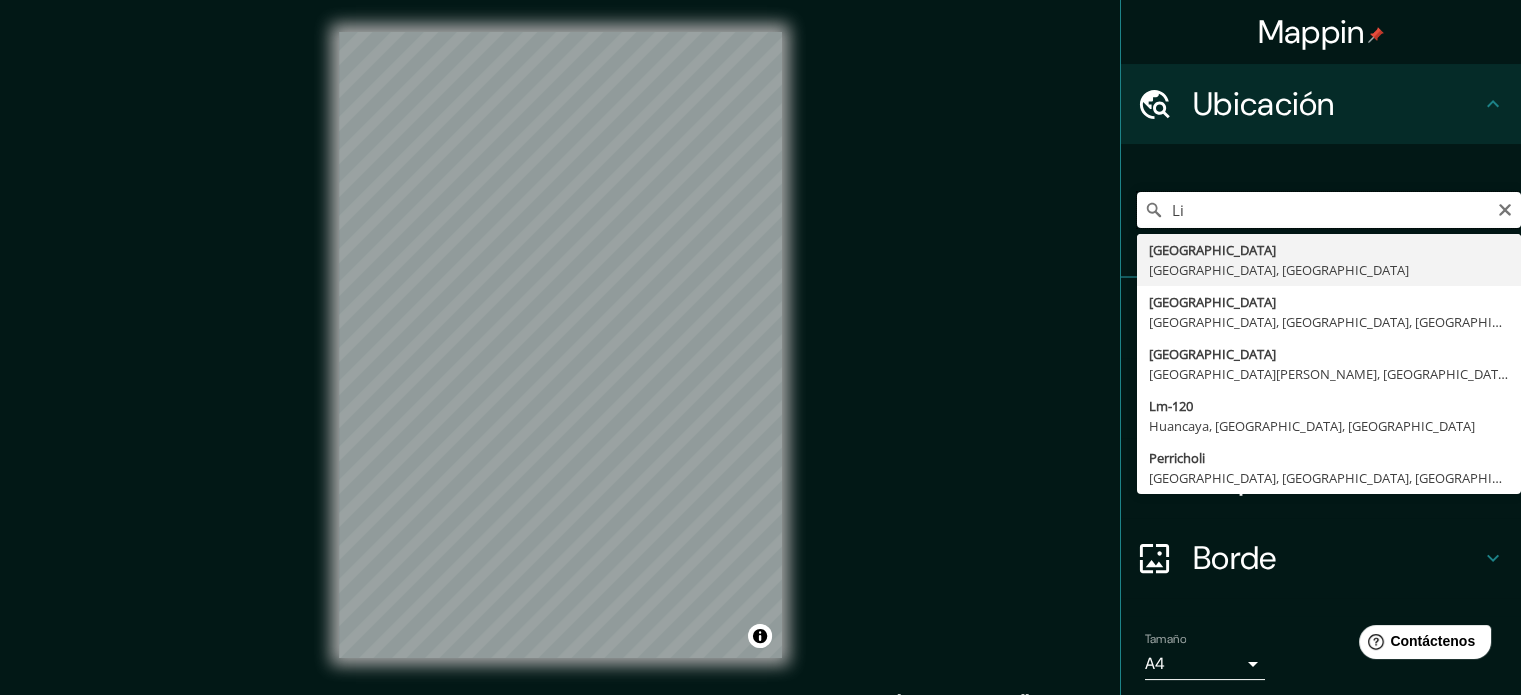 type on "L" 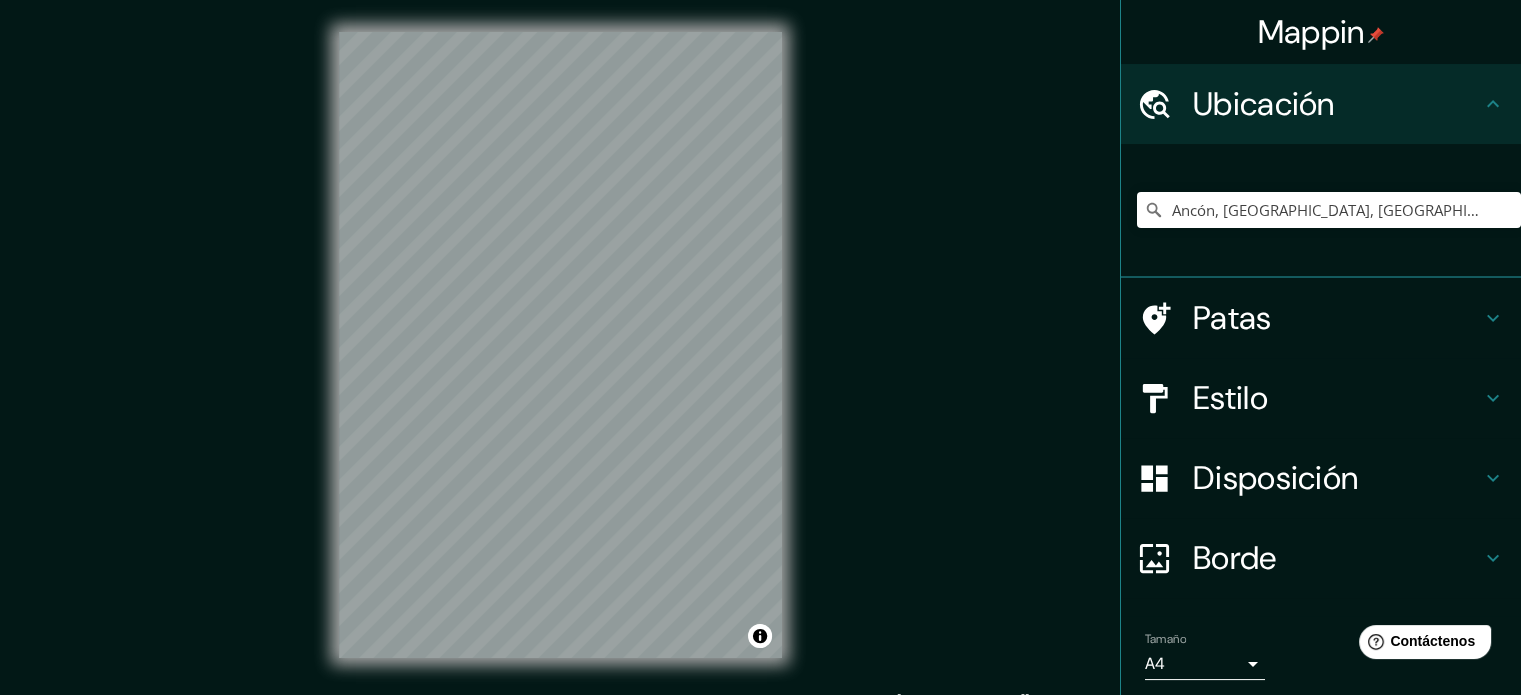 click 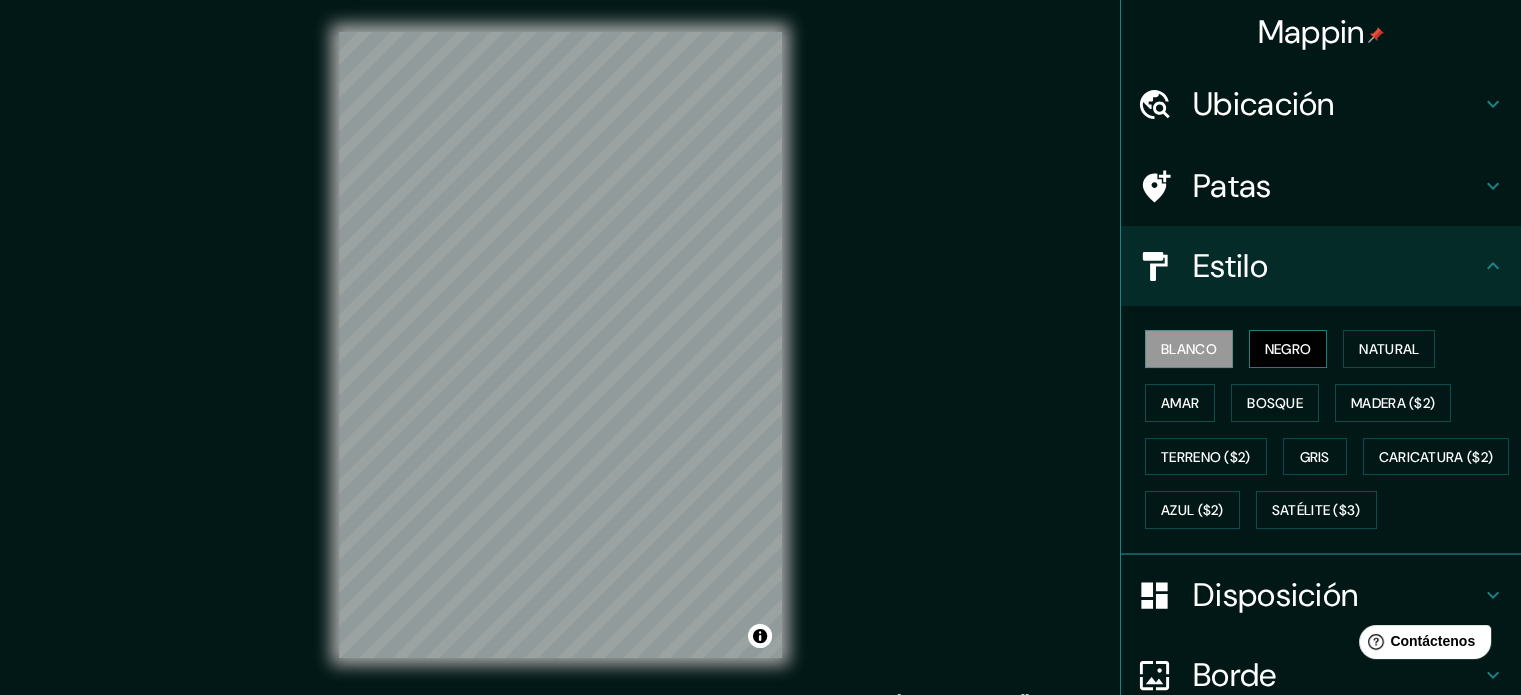 click on "Negro" at bounding box center (1288, 349) 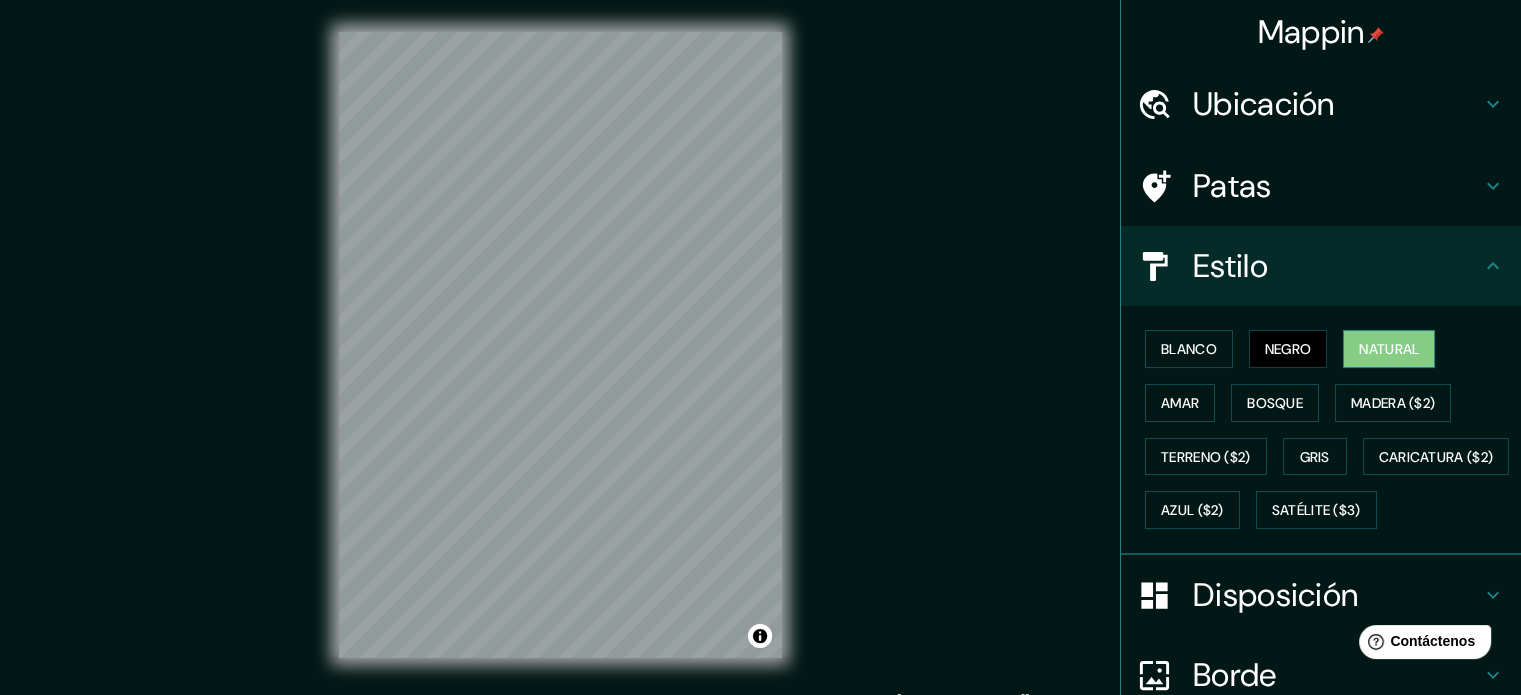 click on "Natural" at bounding box center [1389, 349] 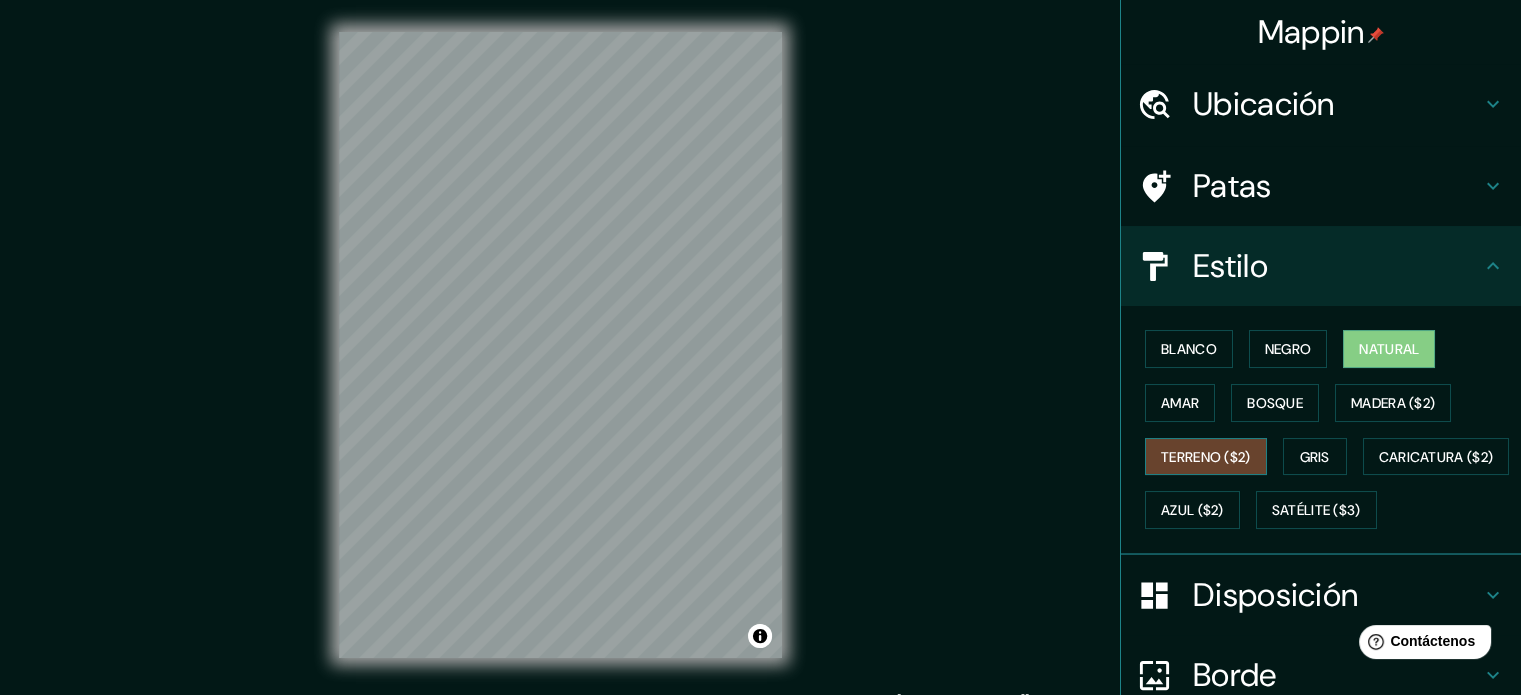 click on "Terreno ($2)" at bounding box center (1206, 457) 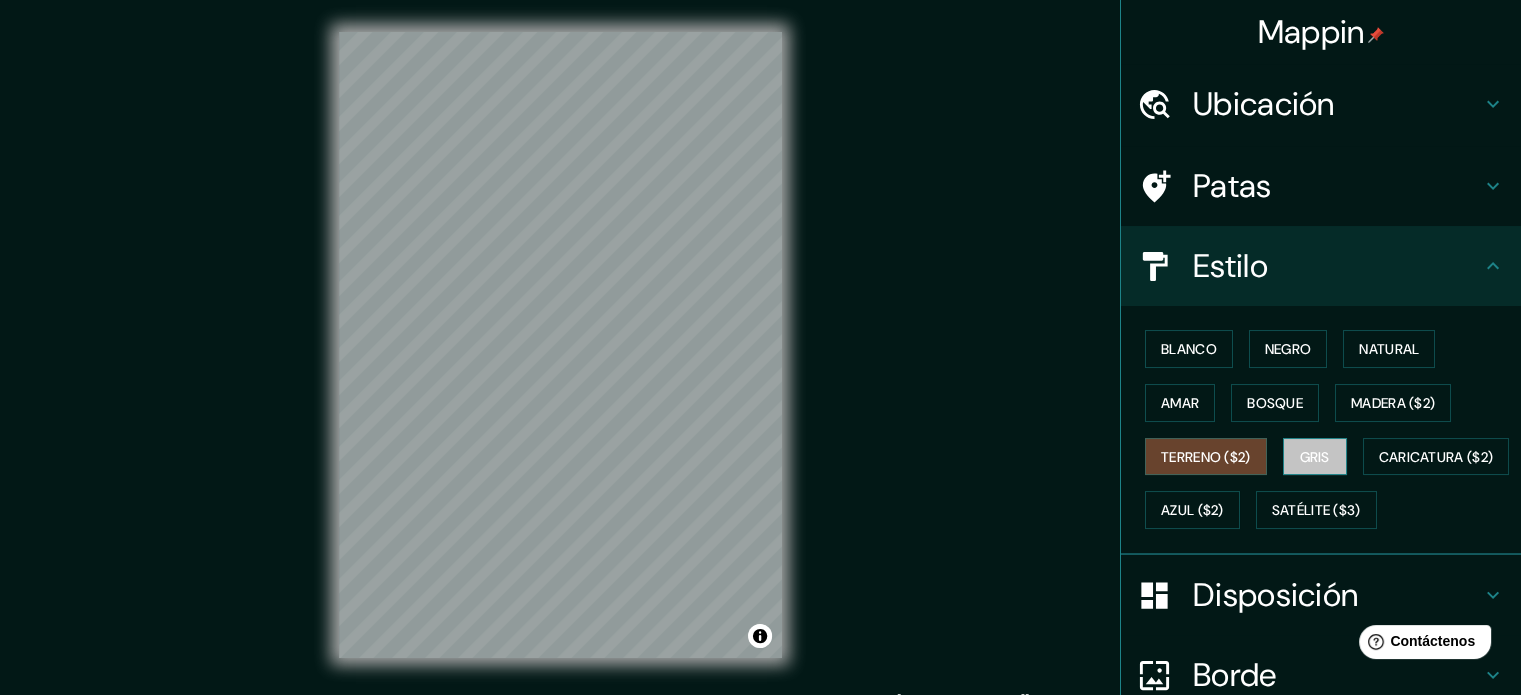 click on "Gris" at bounding box center (1315, 457) 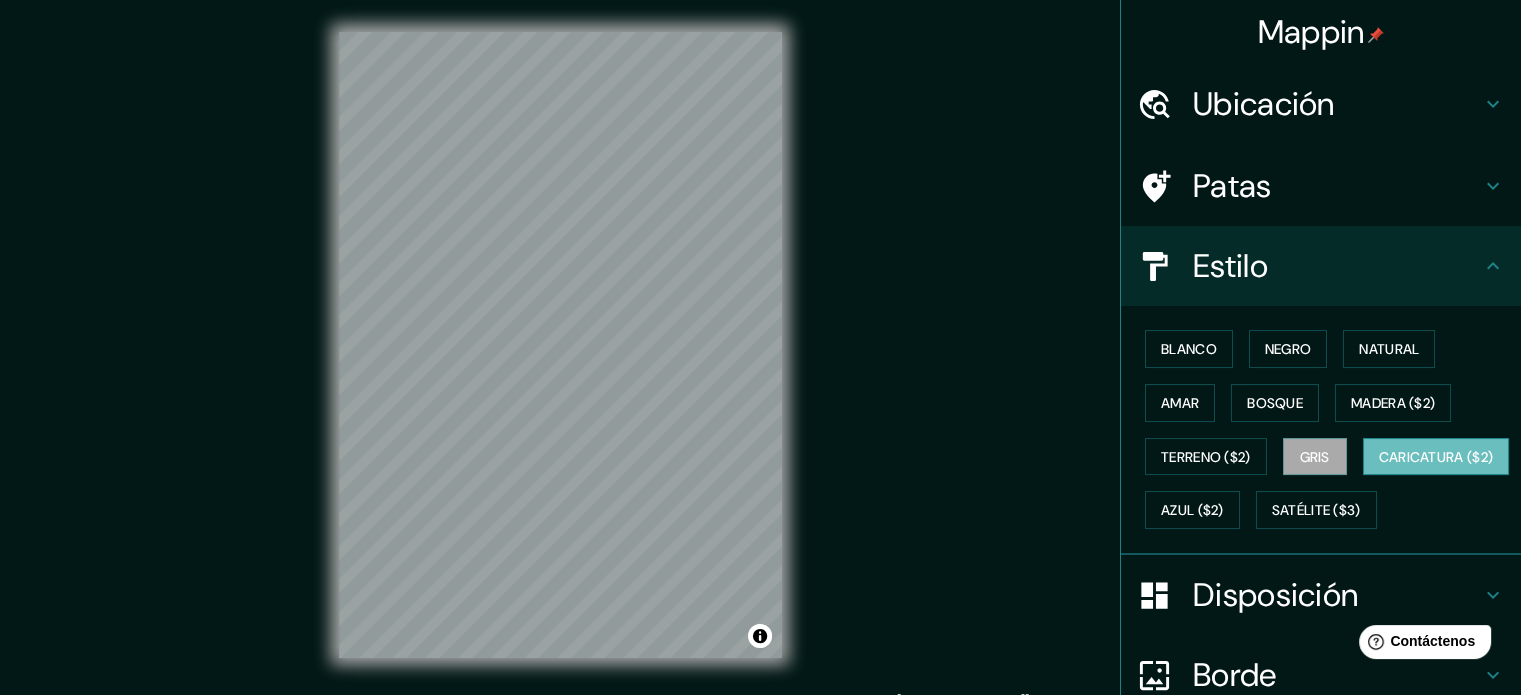 click on "Caricatura ($2)" at bounding box center [1436, 457] 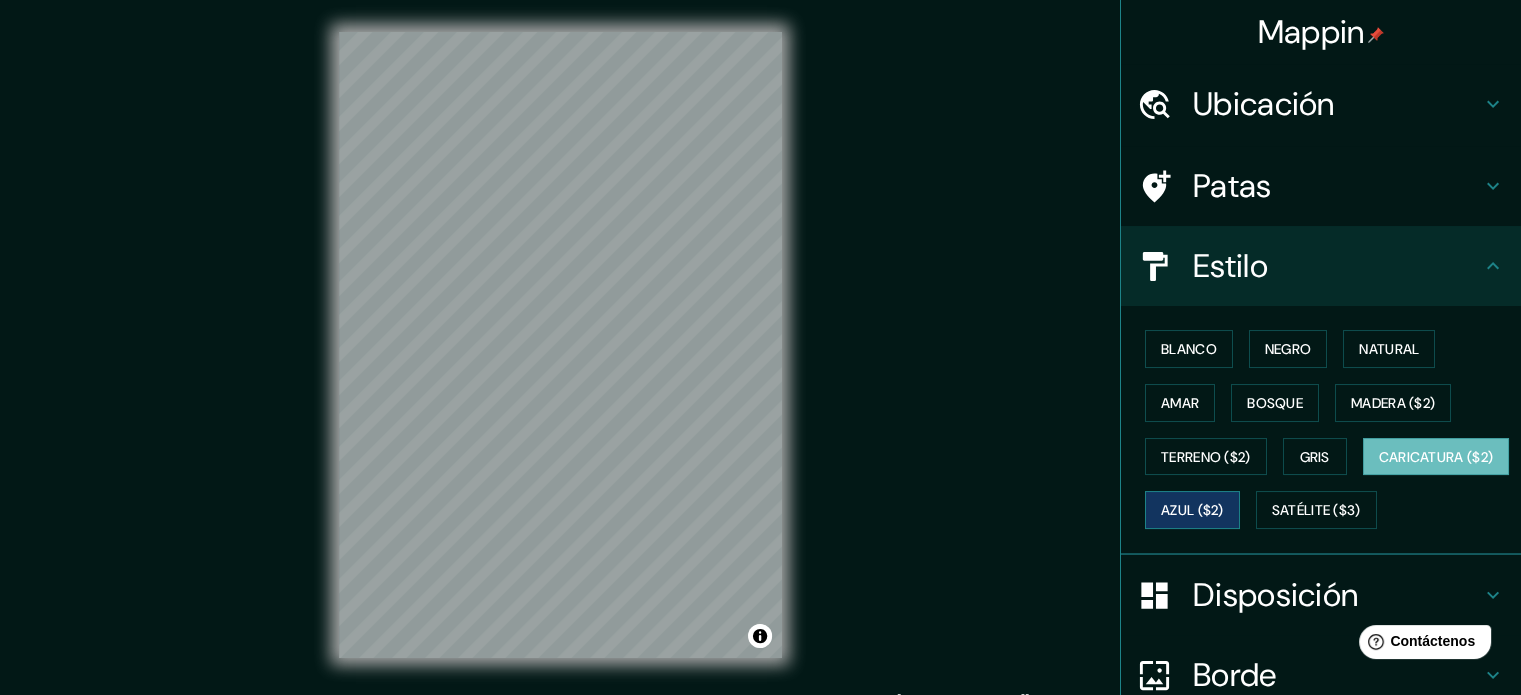click on "Azul ($2)" at bounding box center (1192, 511) 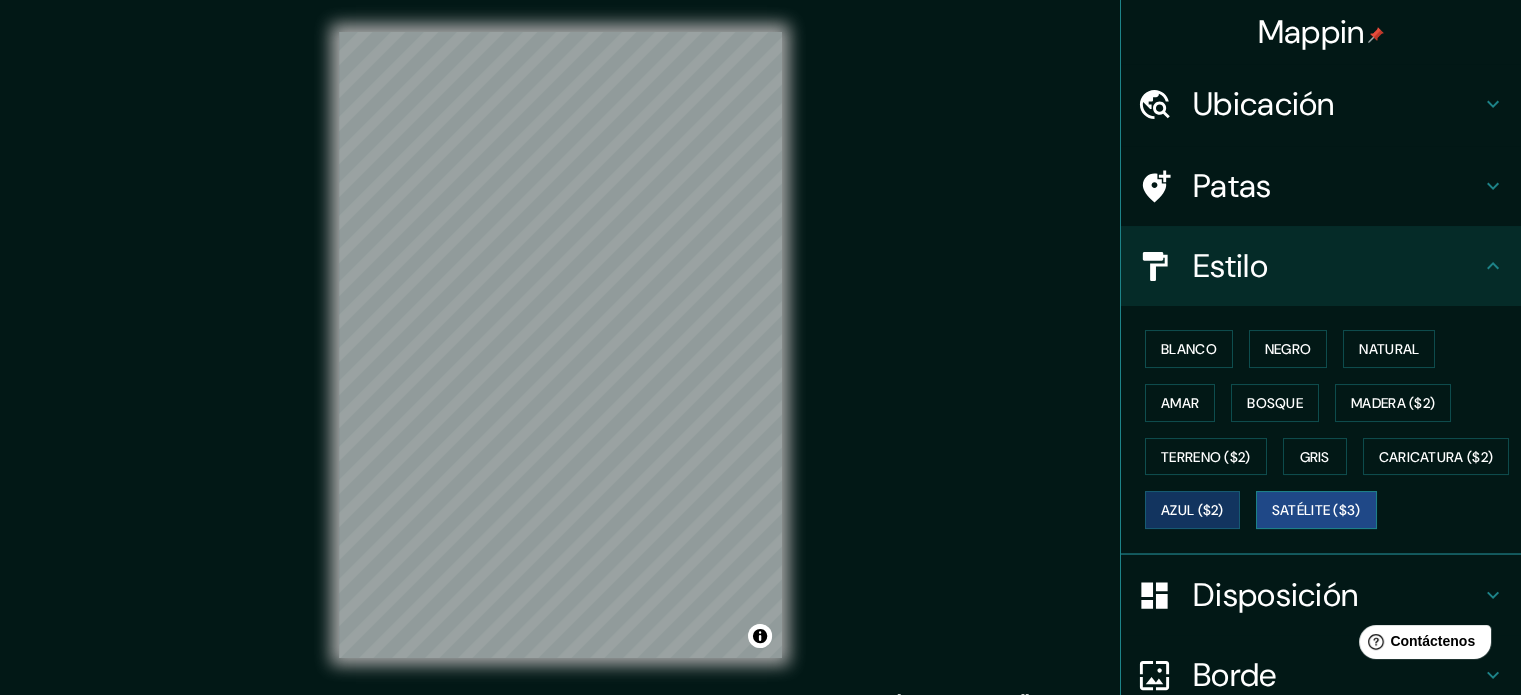 click on "Satélite ($3)" at bounding box center [1316, 511] 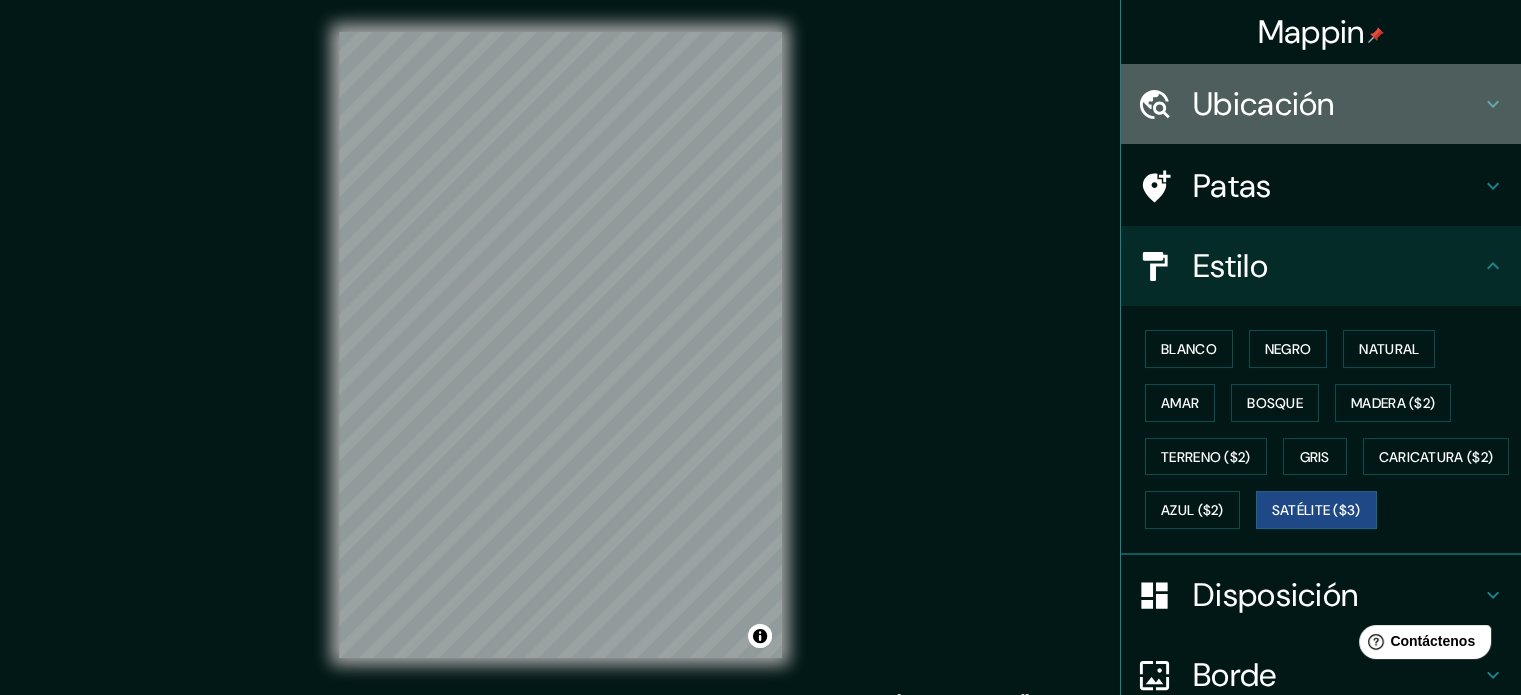 click at bounding box center (1165, 104) 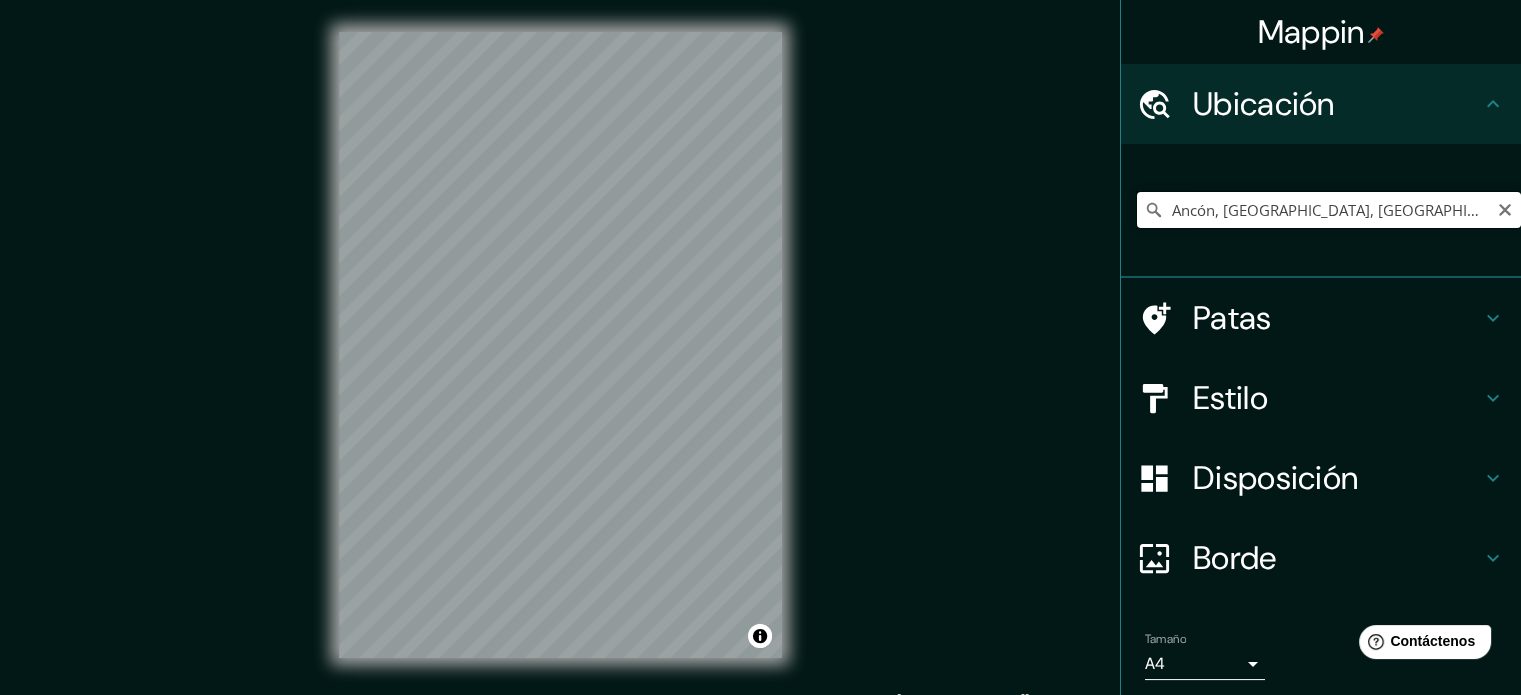 click on "Ancón, [GEOGRAPHIC_DATA], [GEOGRAPHIC_DATA], [GEOGRAPHIC_DATA]" at bounding box center (1329, 210) 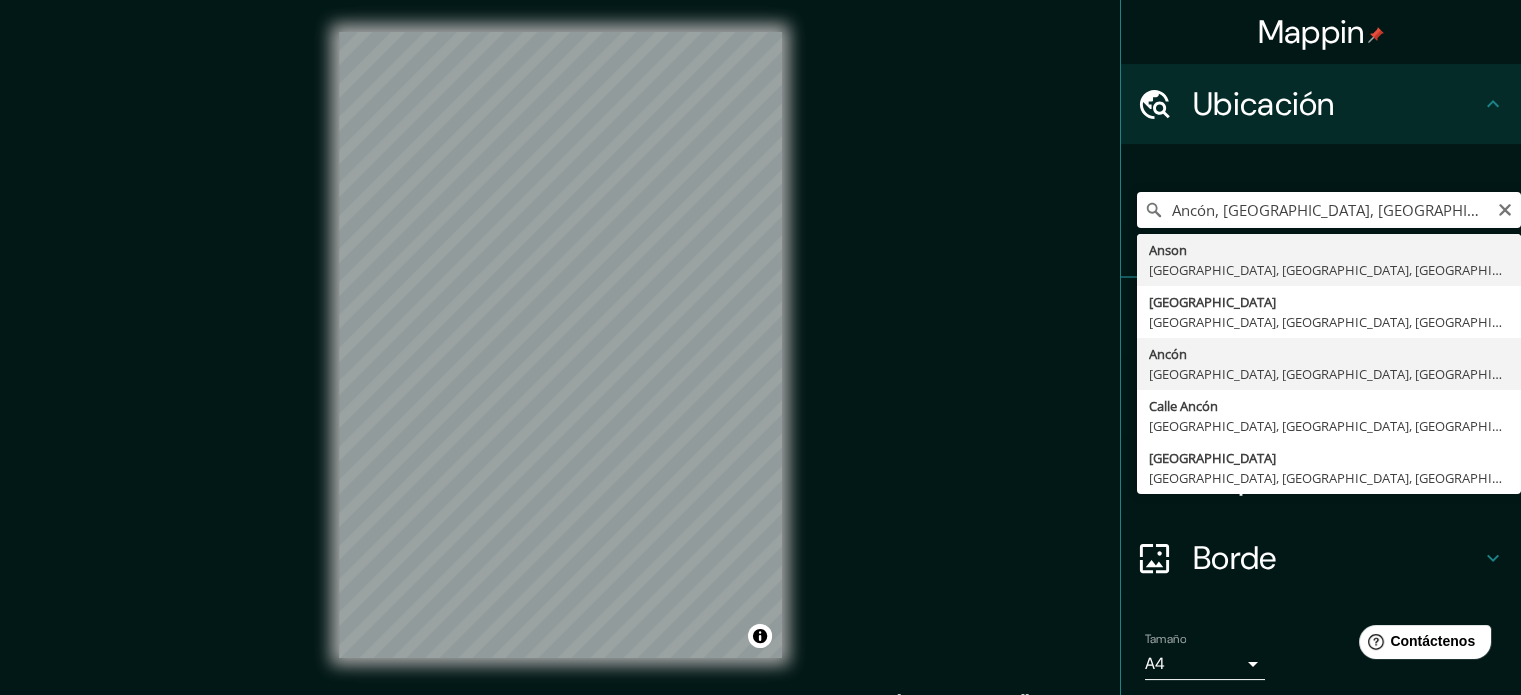 type on "Ancón, [GEOGRAPHIC_DATA], [GEOGRAPHIC_DATA], [GEOGRAPHIC_DATA]" 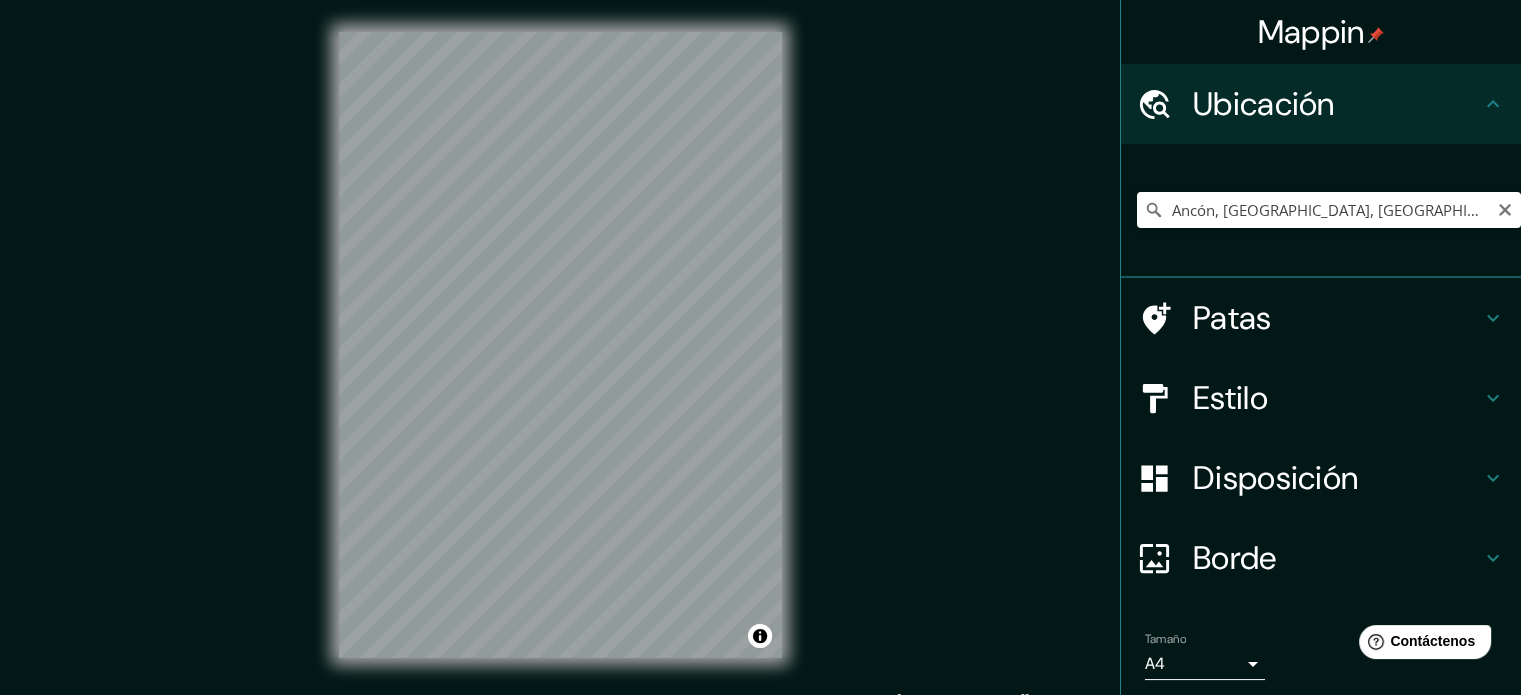 click on "Estilo" at bounding box center [1337, 398] 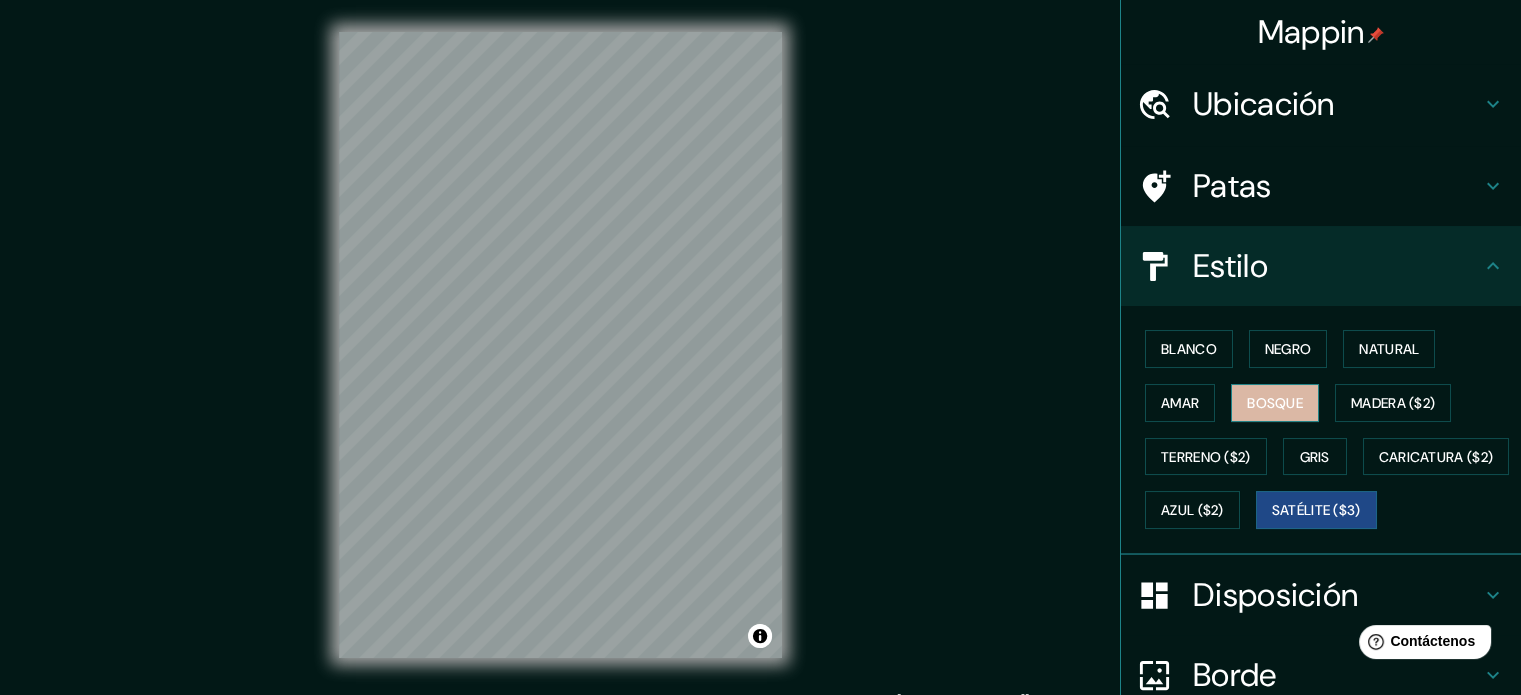 click on "Bosque" at bounding box center [1275, 403] 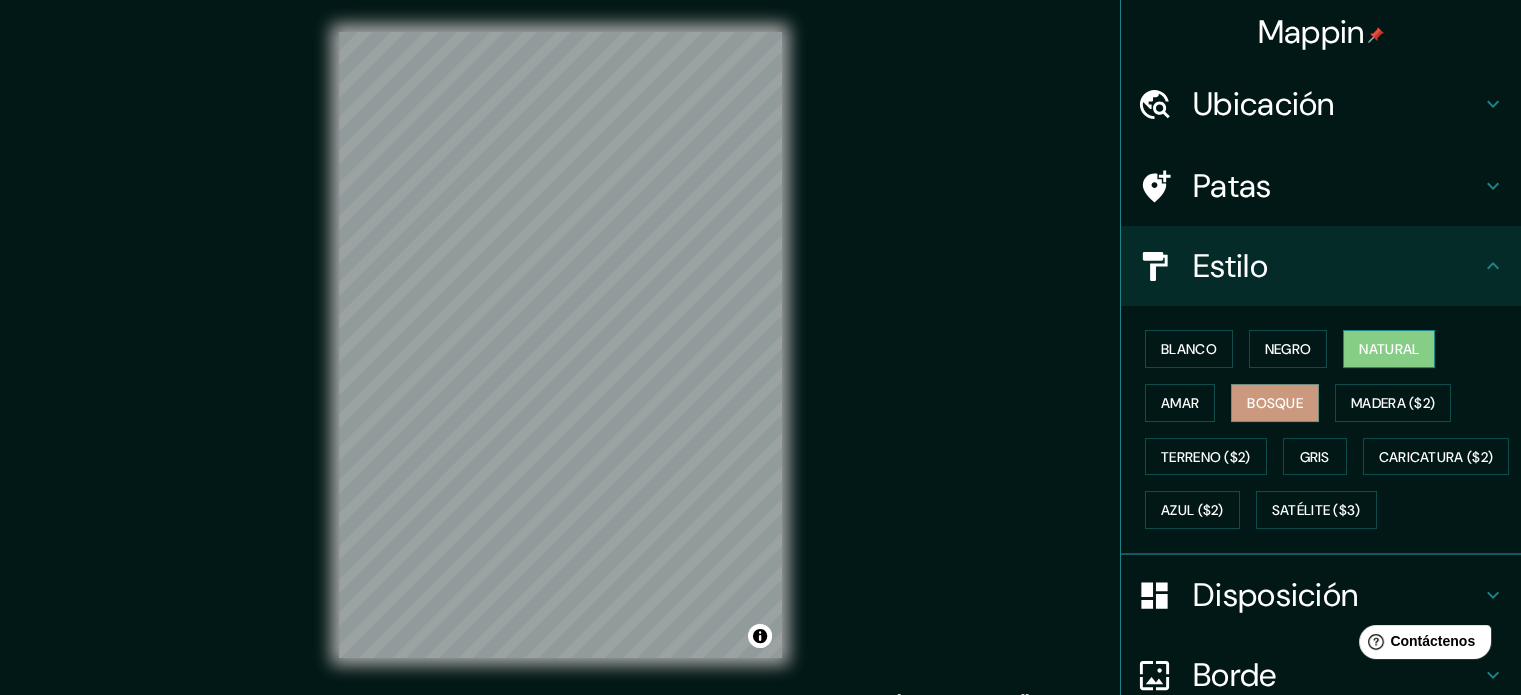 click on "Natural" at bounding box center (1389, 349) 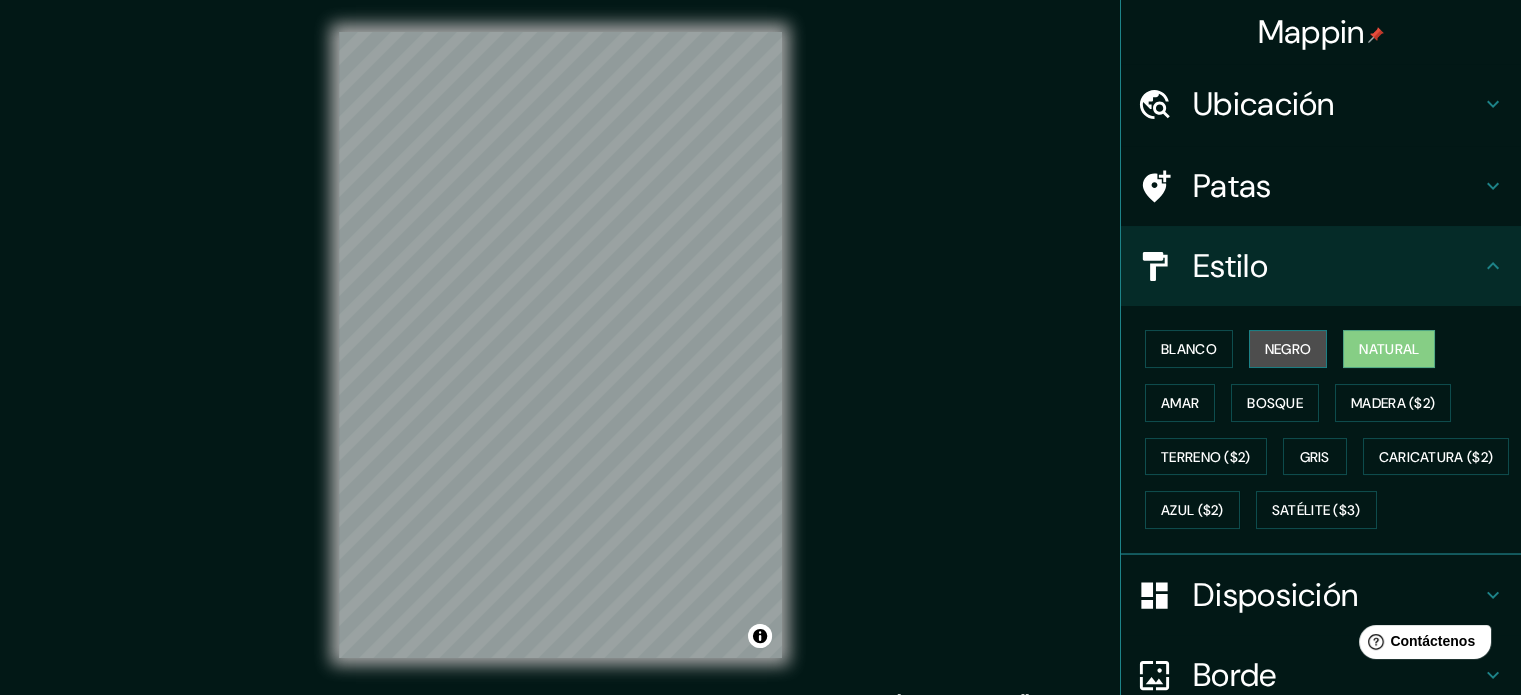 click on "Negro" at bounding box center (1288, 349) 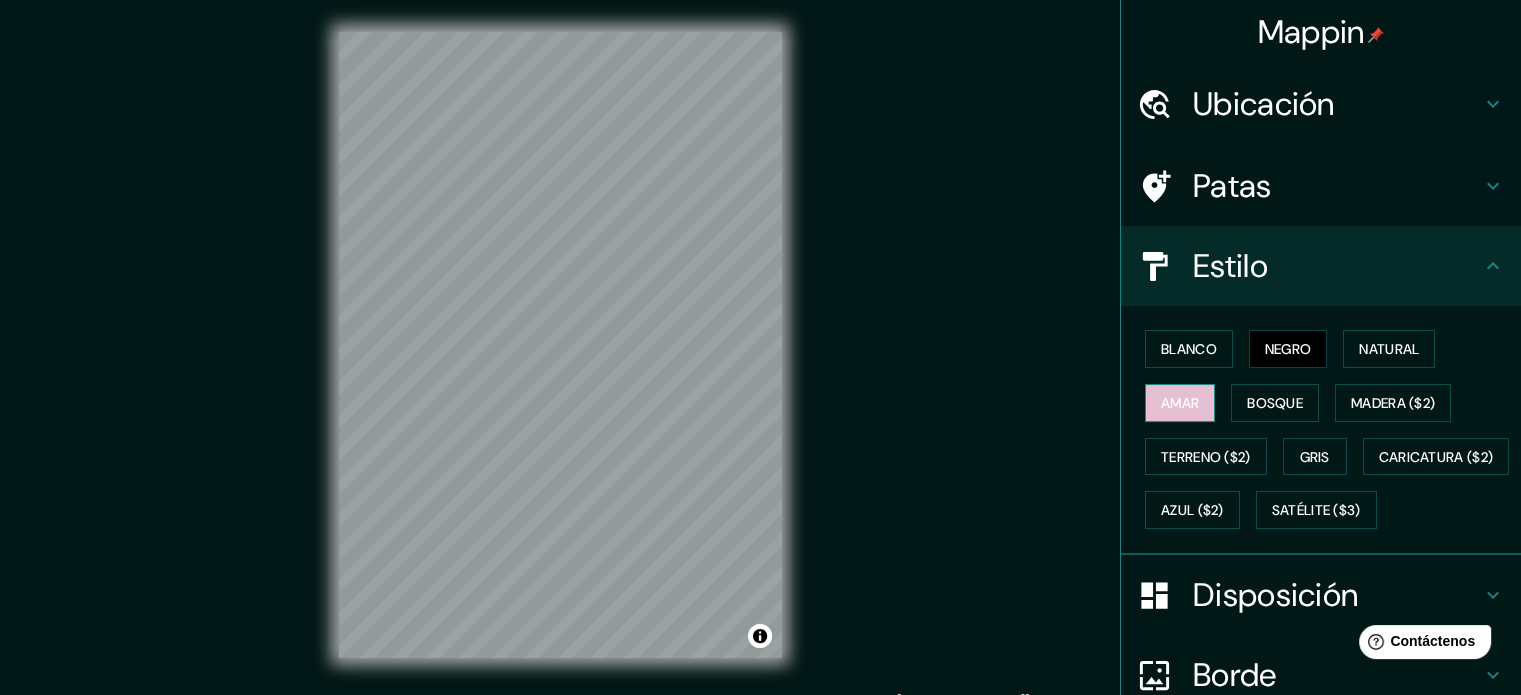 click on "Amar" at bounding box center (1180, 403) 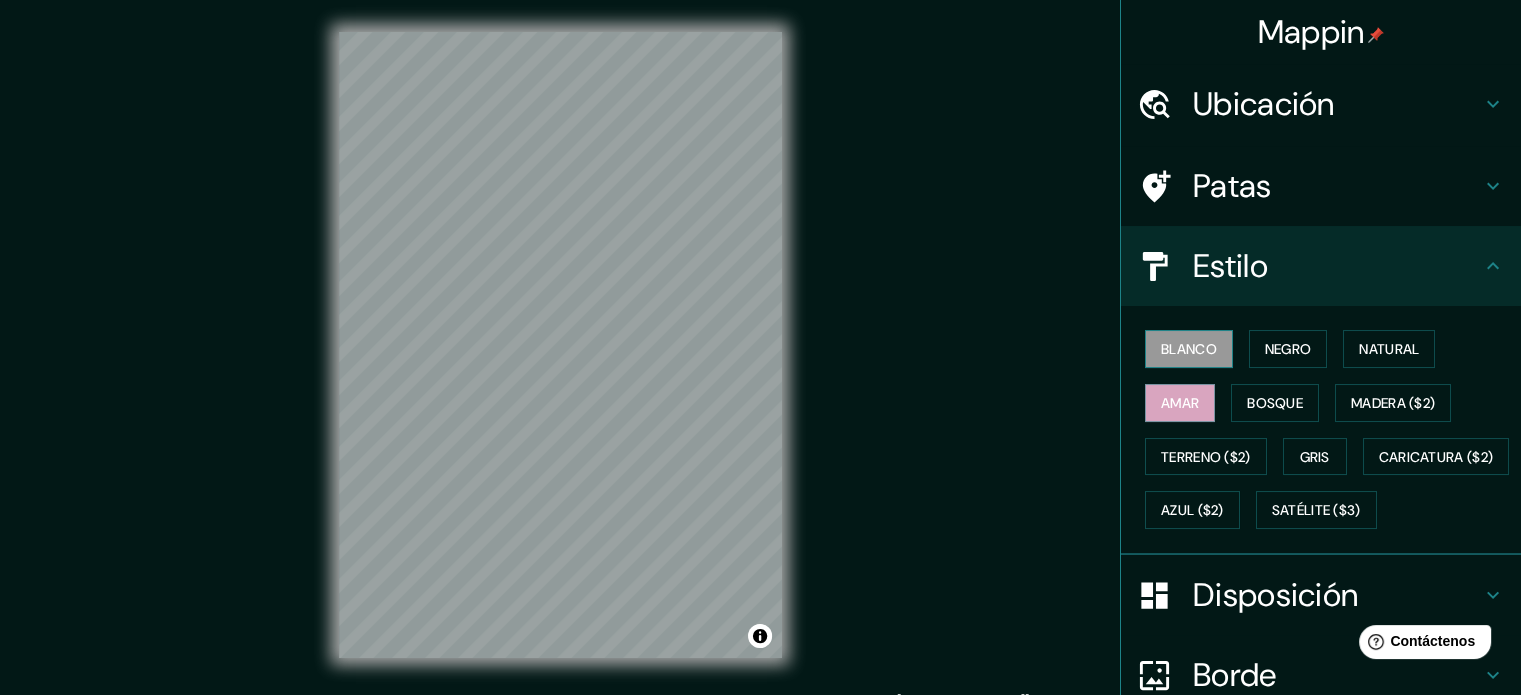 click on "Blanco" at bounding box center [1189, 349] 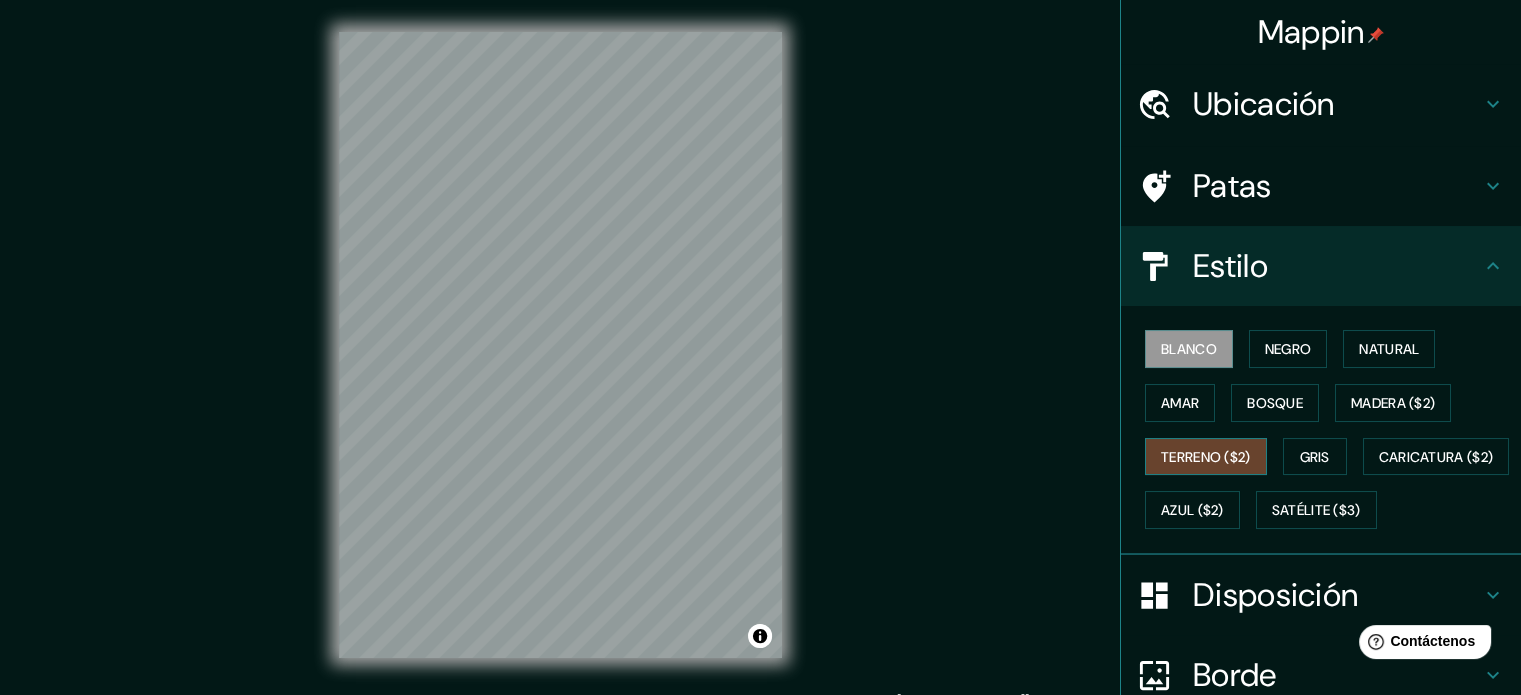 click on "Terreno ($2)" at bounding box center [1206, 457] 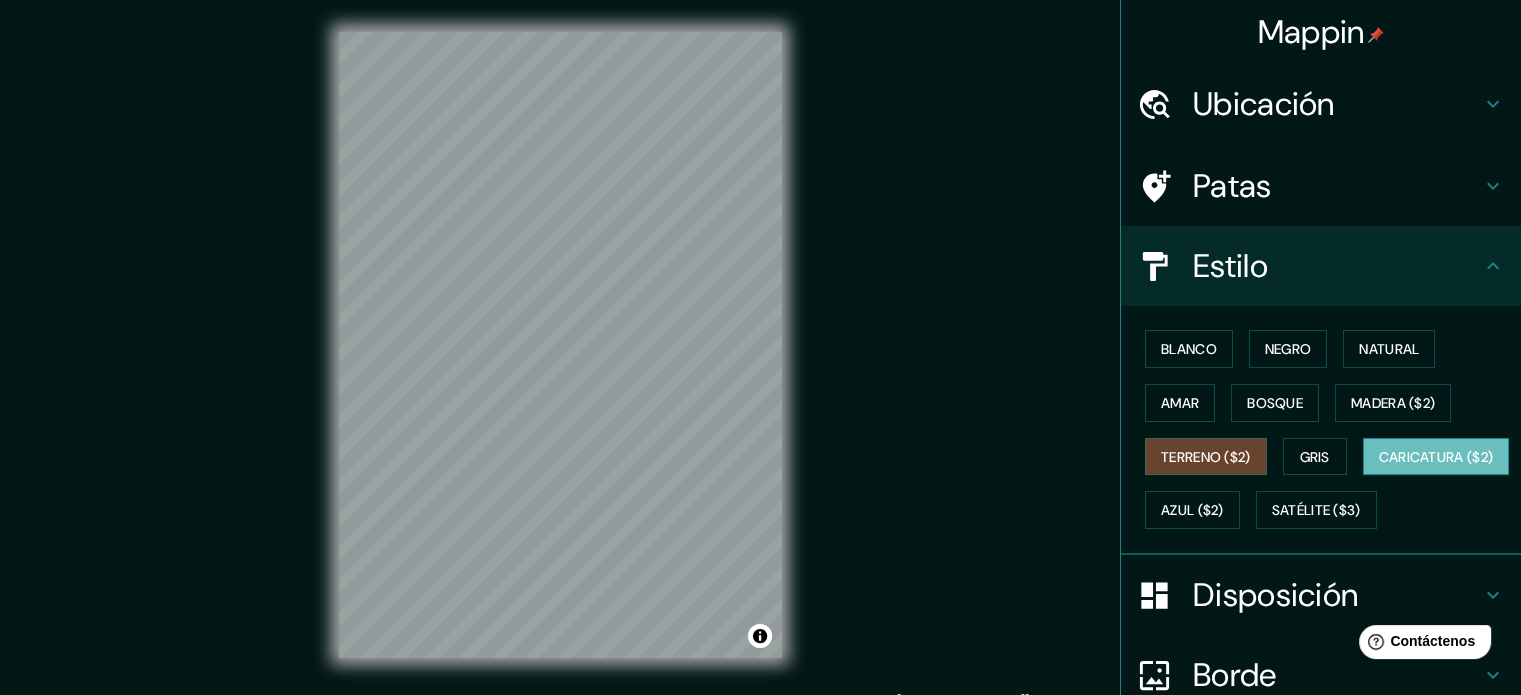 click on "Caricatura ($2)" at bounding box center (1436, 457) 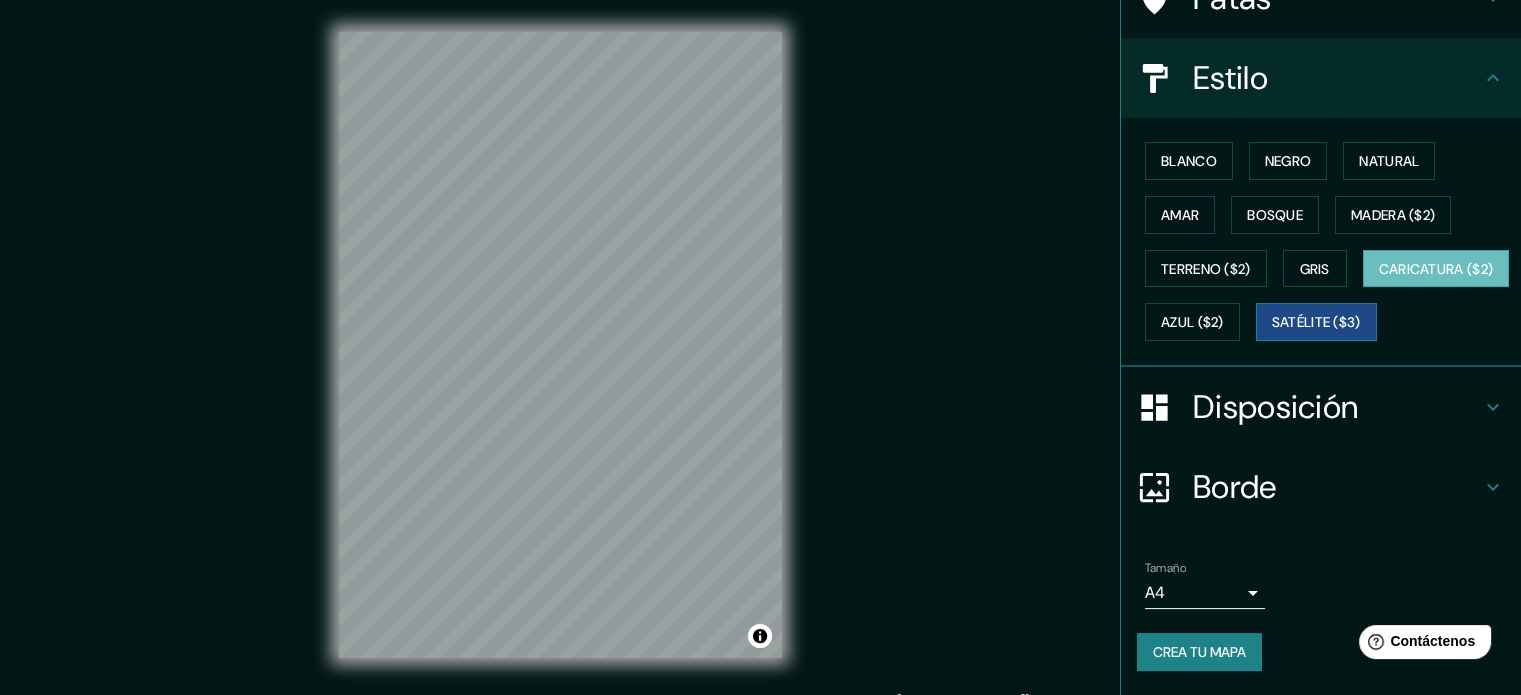 scroll, scrollTop: 200, scrollLeft: 0, axis: vertical 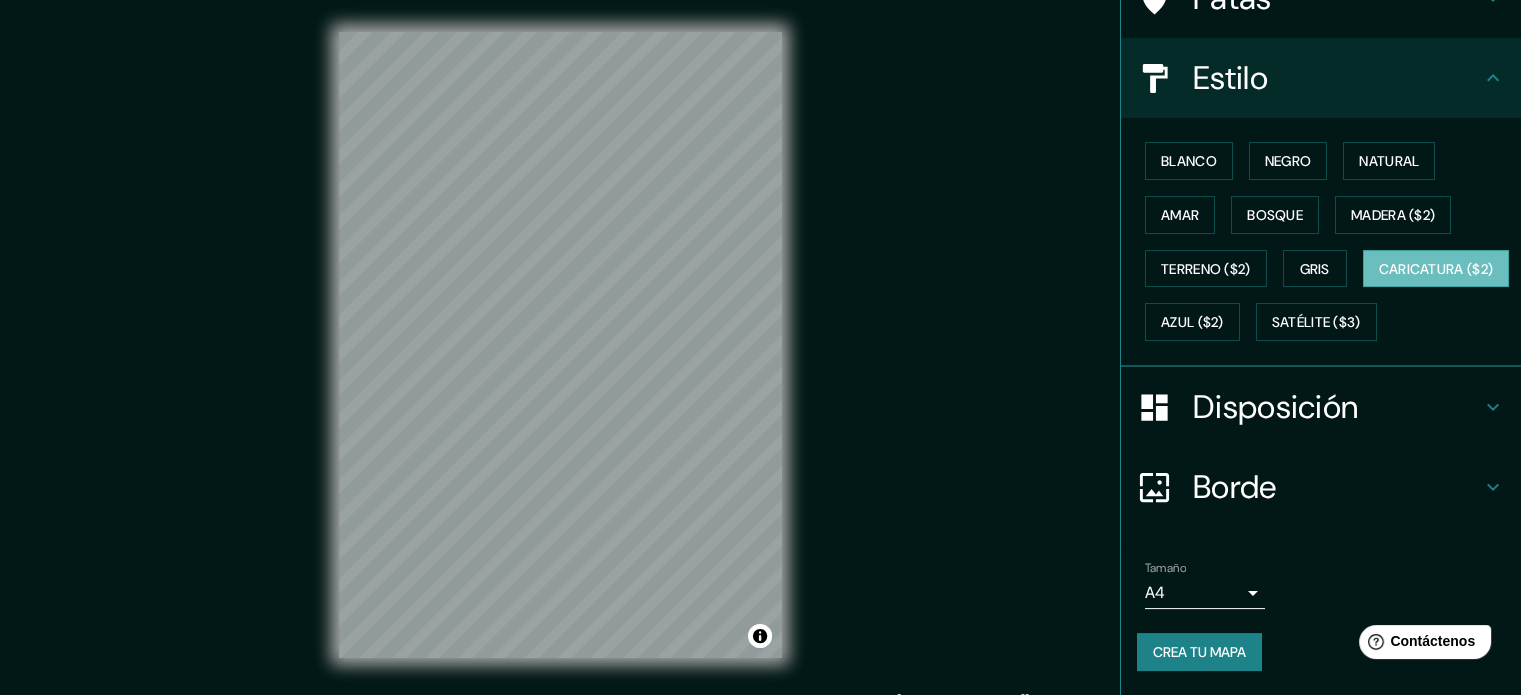 click 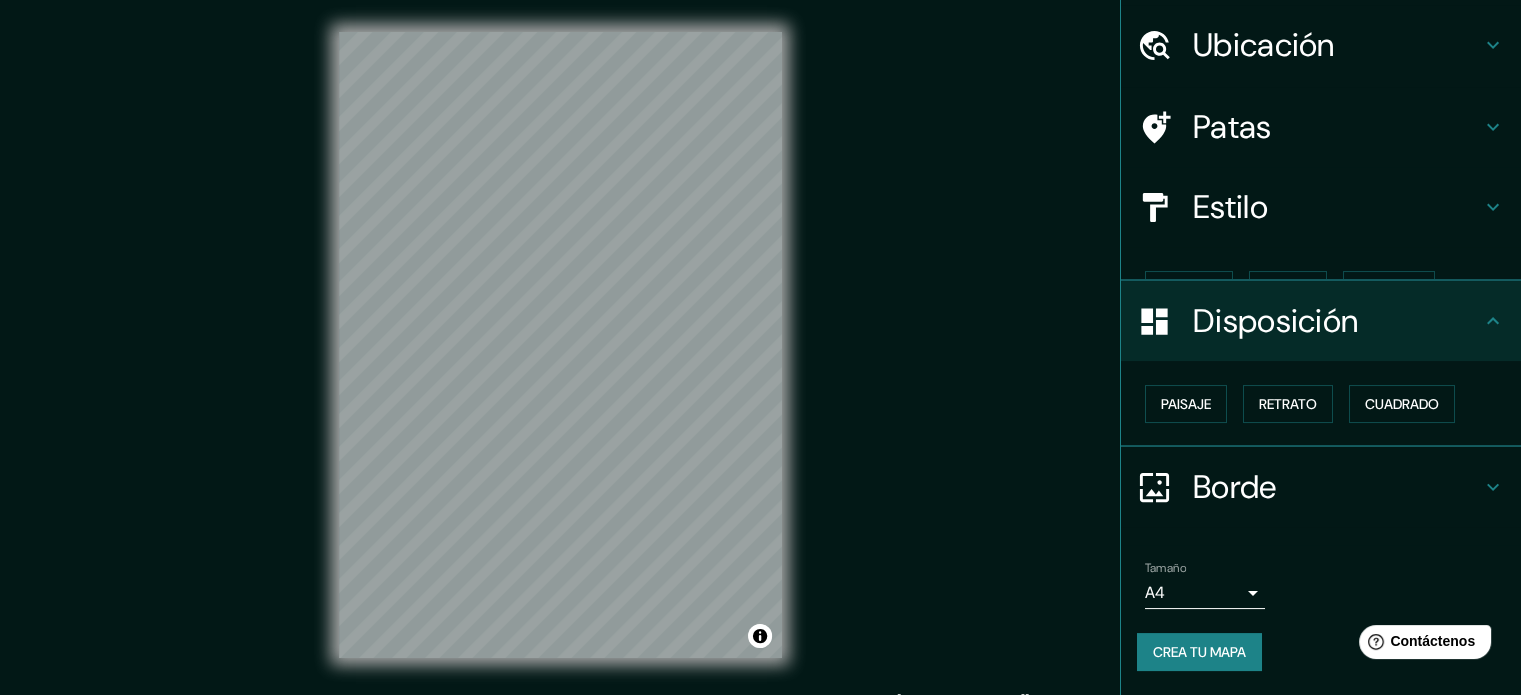 scroll, scrollTop: 24, scrollLeft: 0, axis: vertical 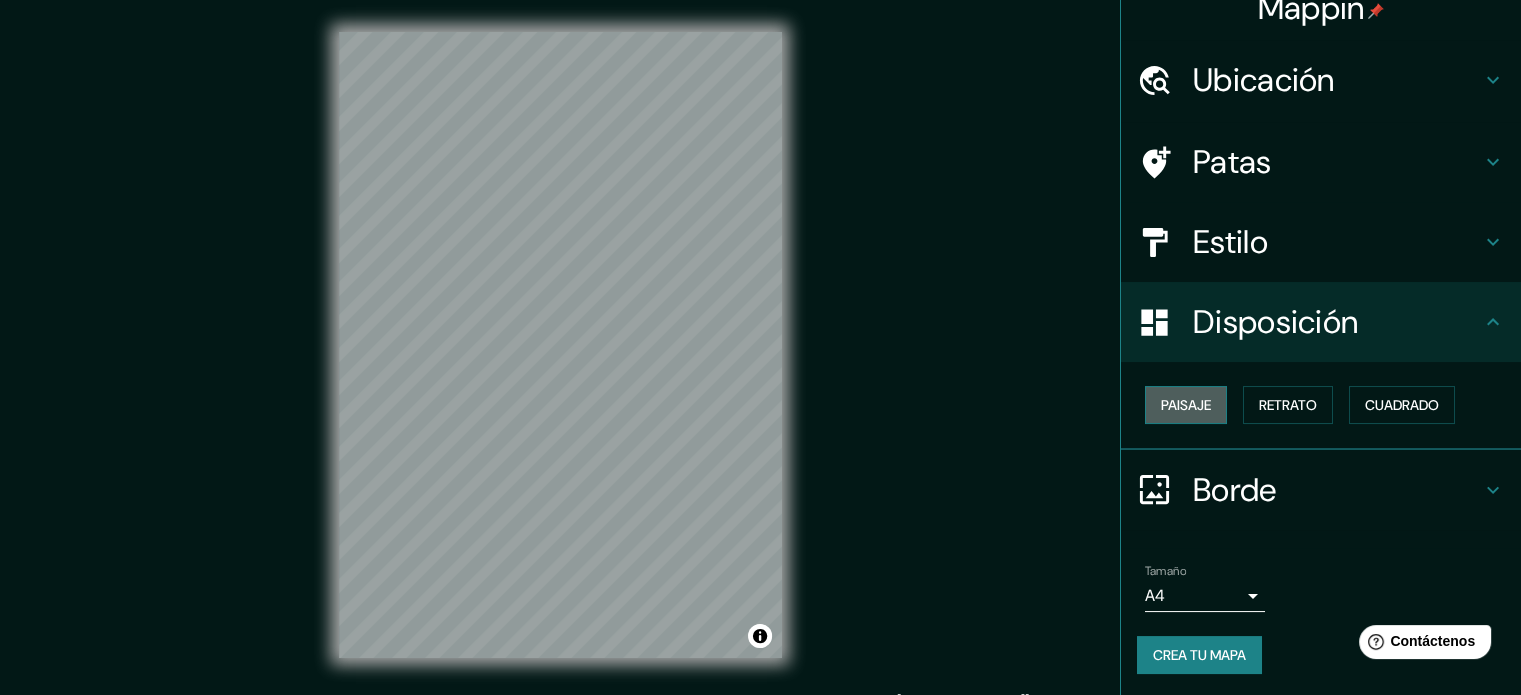 click on "Paisaje" at bounding box center (1186, 405) 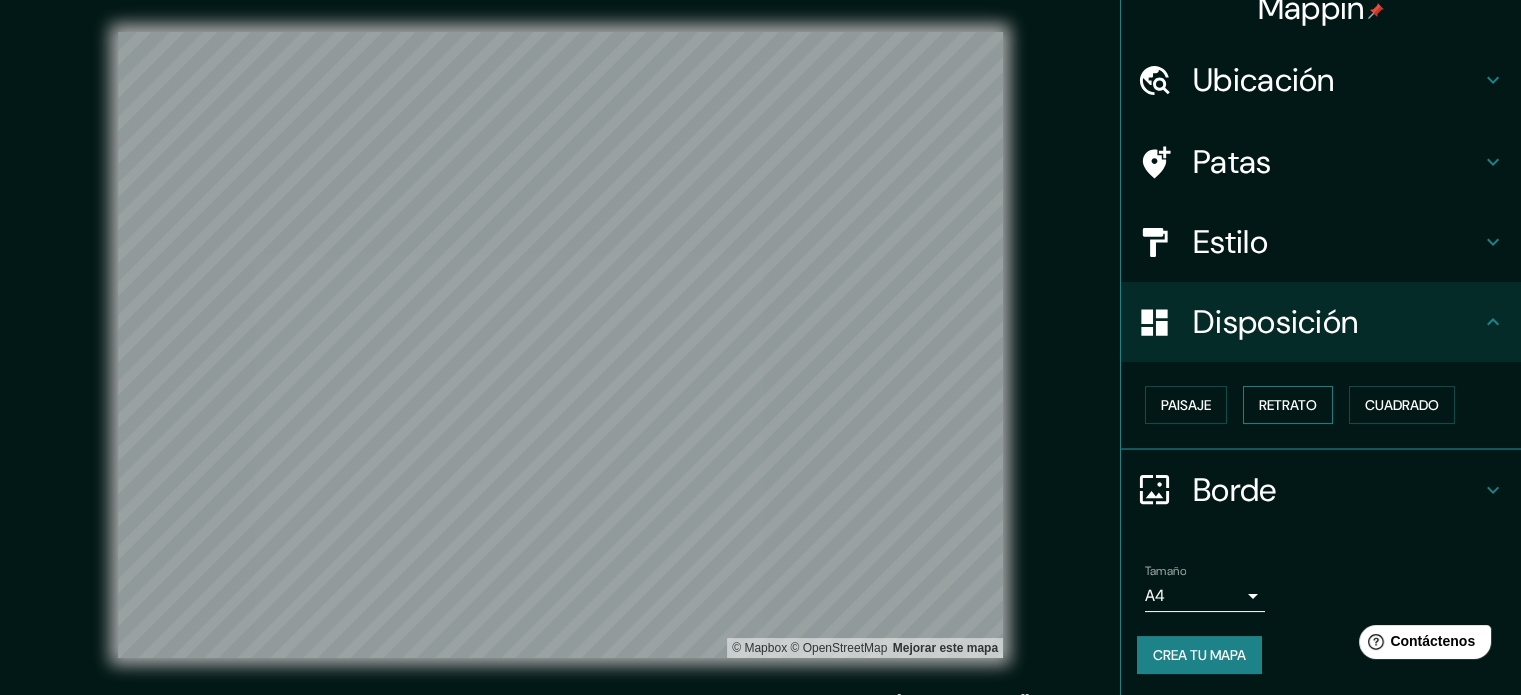 click on "Retrato" at bounding box center [1288, 405] 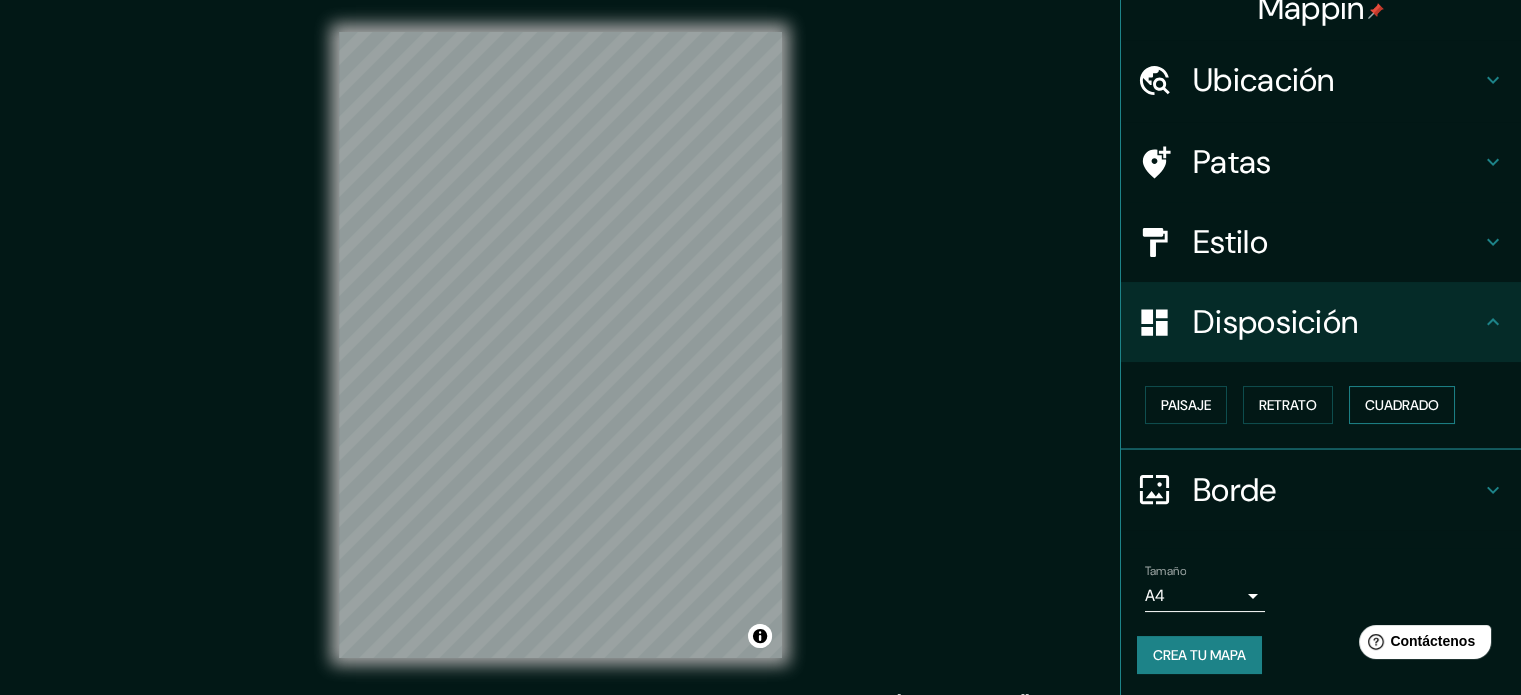 click on "Cuadrado" at bounding box center [1402, 405] 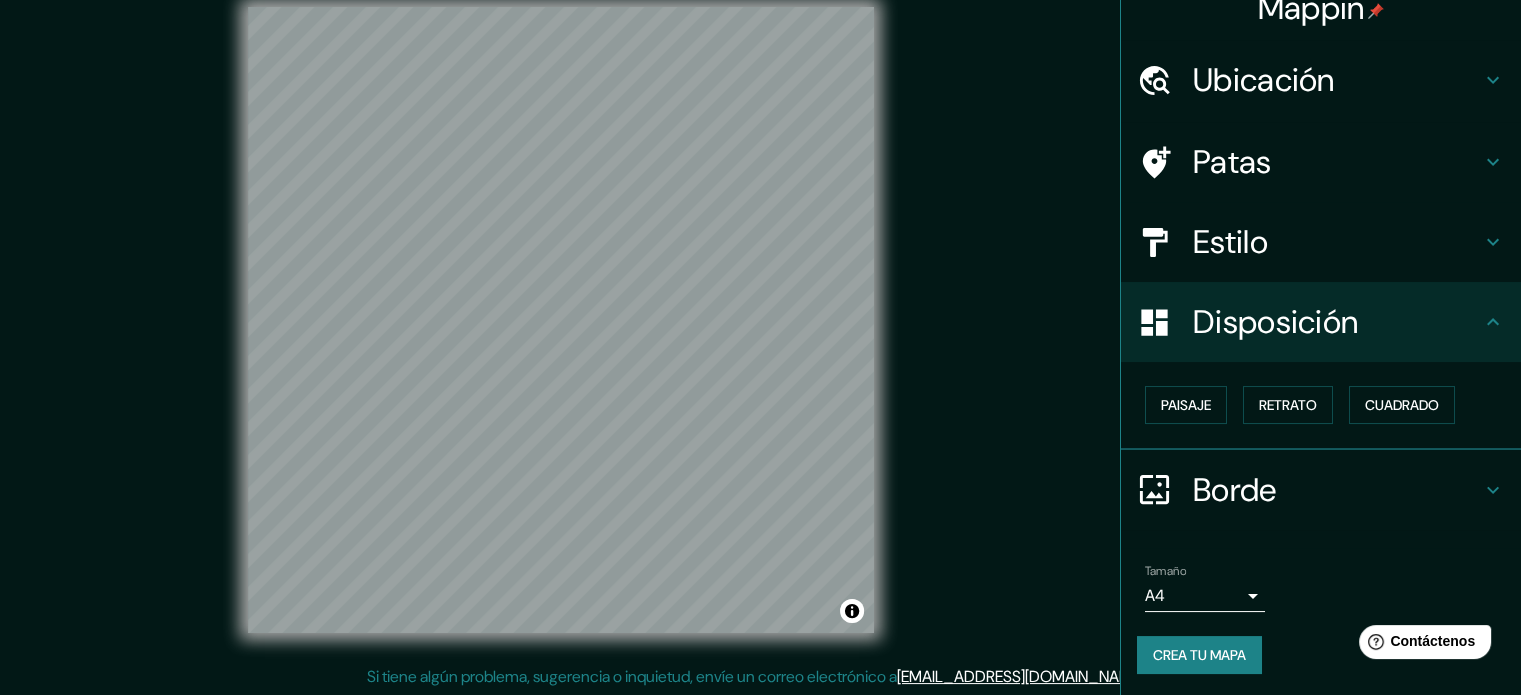 scroll, scrollTop: 26, scrollLeft: 0, axis: vertical 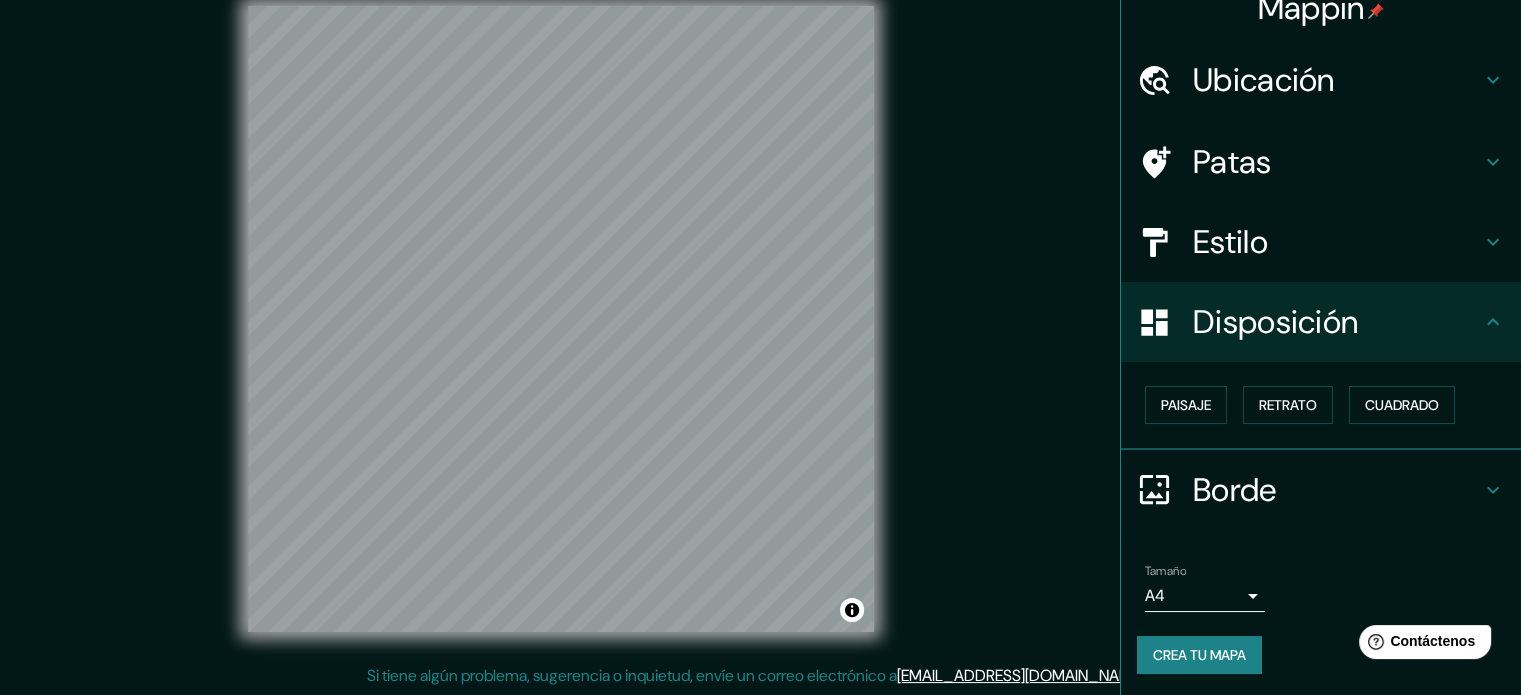 click on "Borde" at bounding box center (1235, 490) 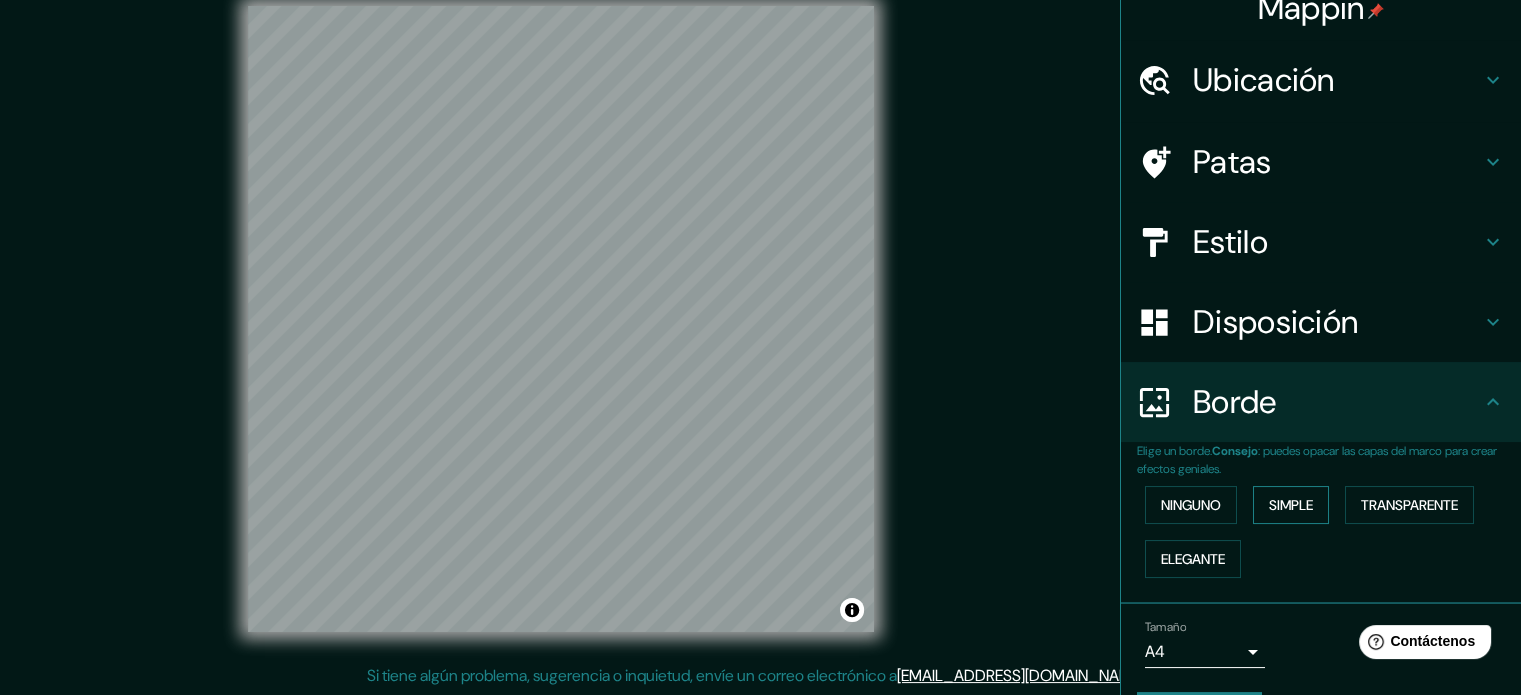 click on "Simple" at bounding box center [1291, 505] 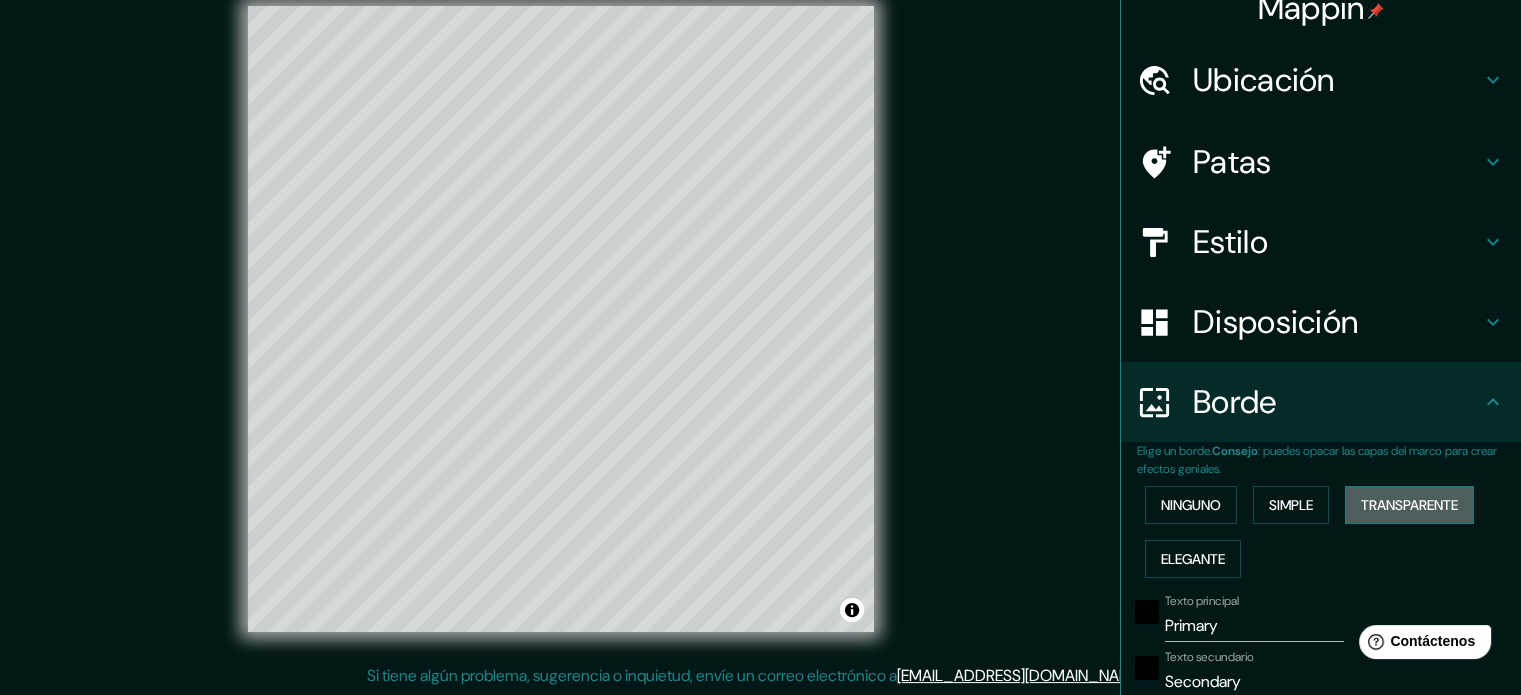 click on "Transparente" at bounding box center [1409, 505] 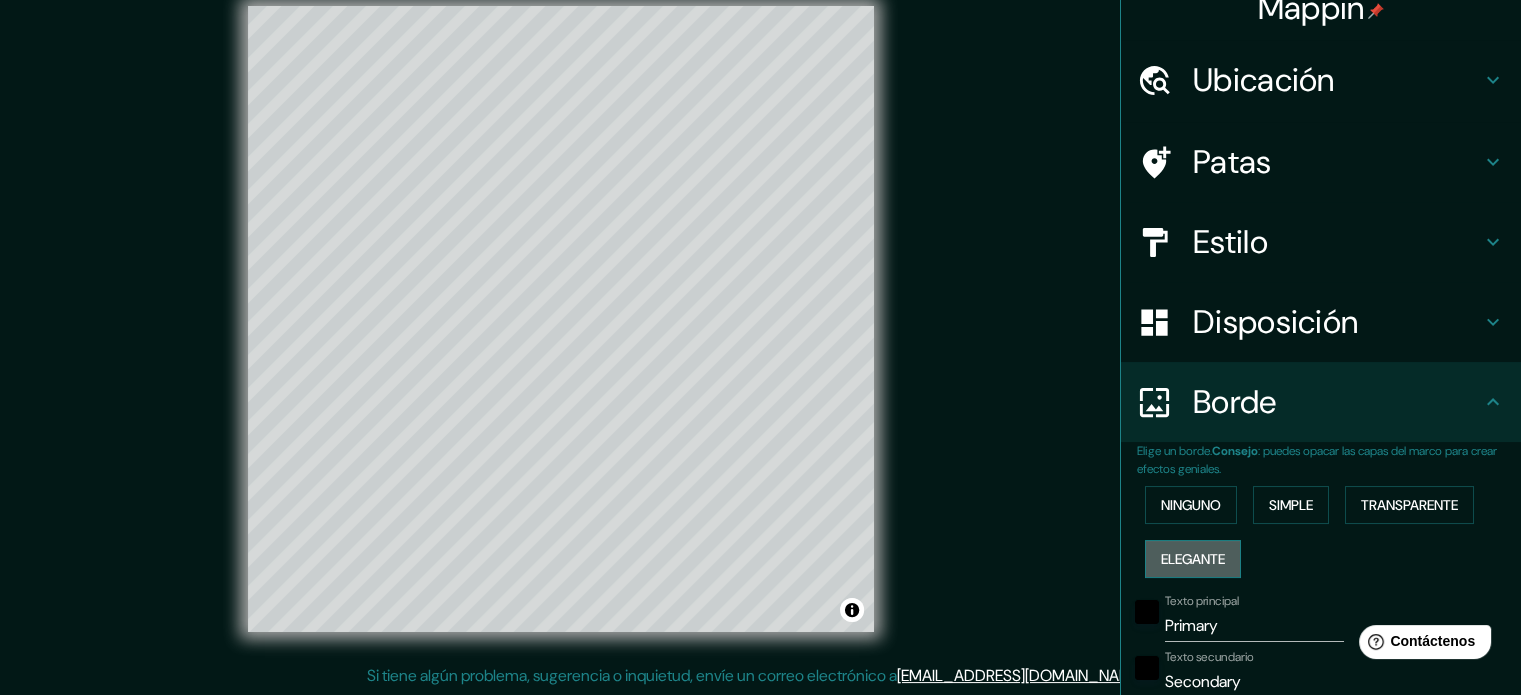 click on "Elegante" at bounding box center [1193, 559] 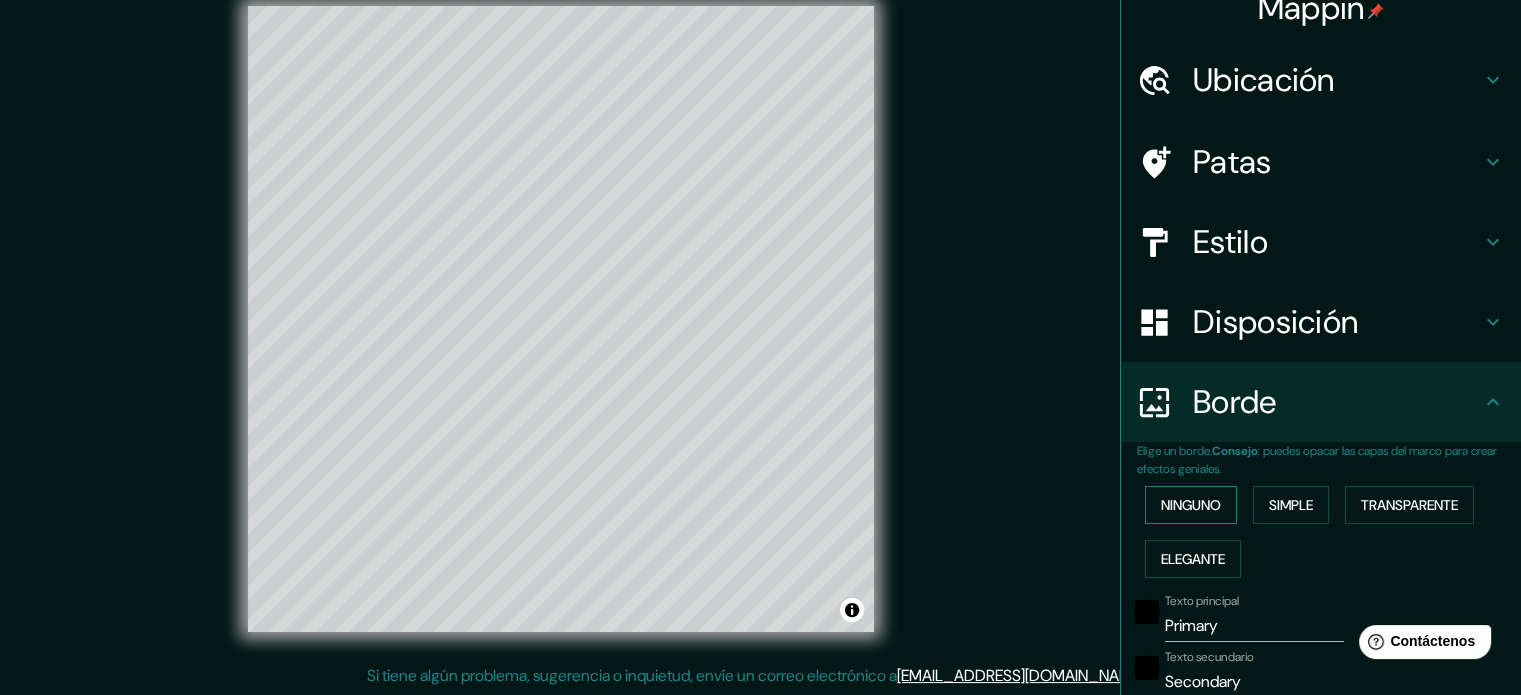 click on "Ninguno" at bounding box center [1191, 505] 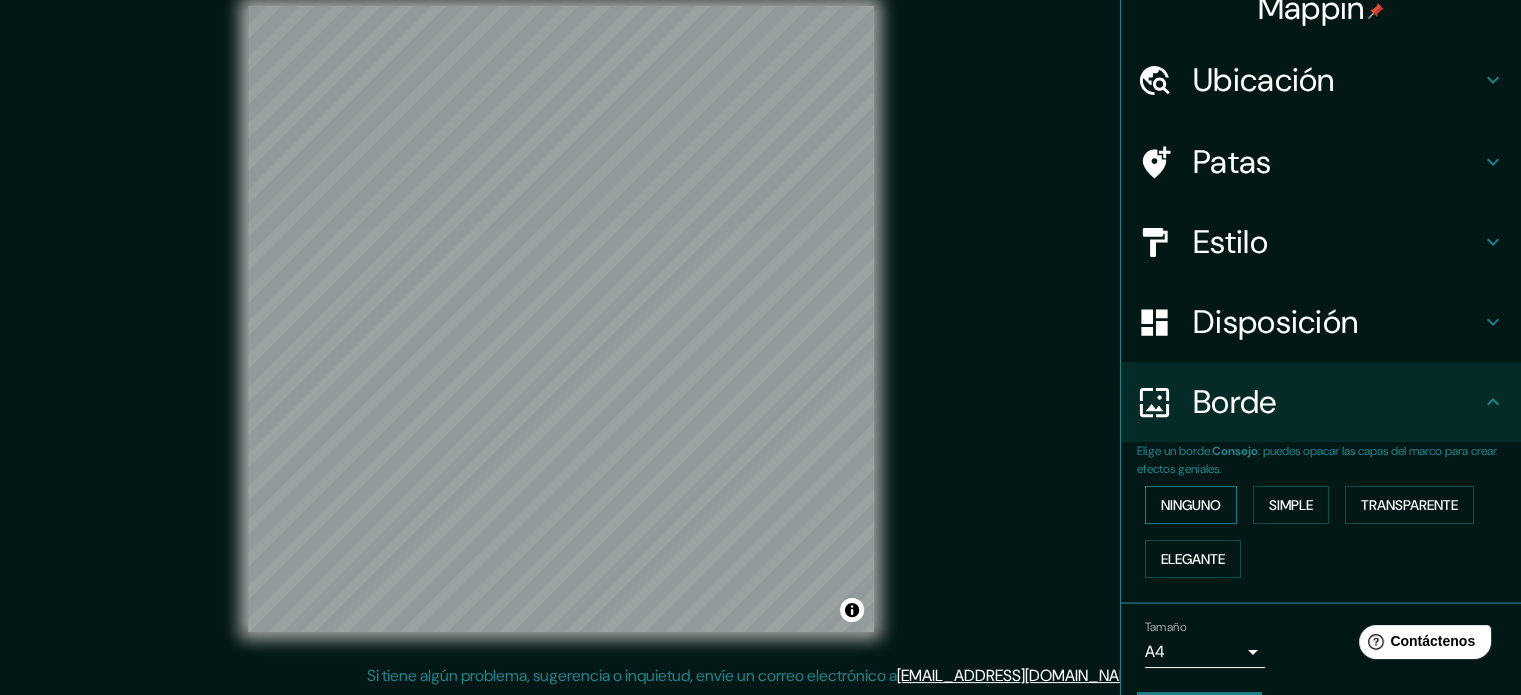 scroll, scrollTop: 80, scrollLeft: 0, axis: vertical 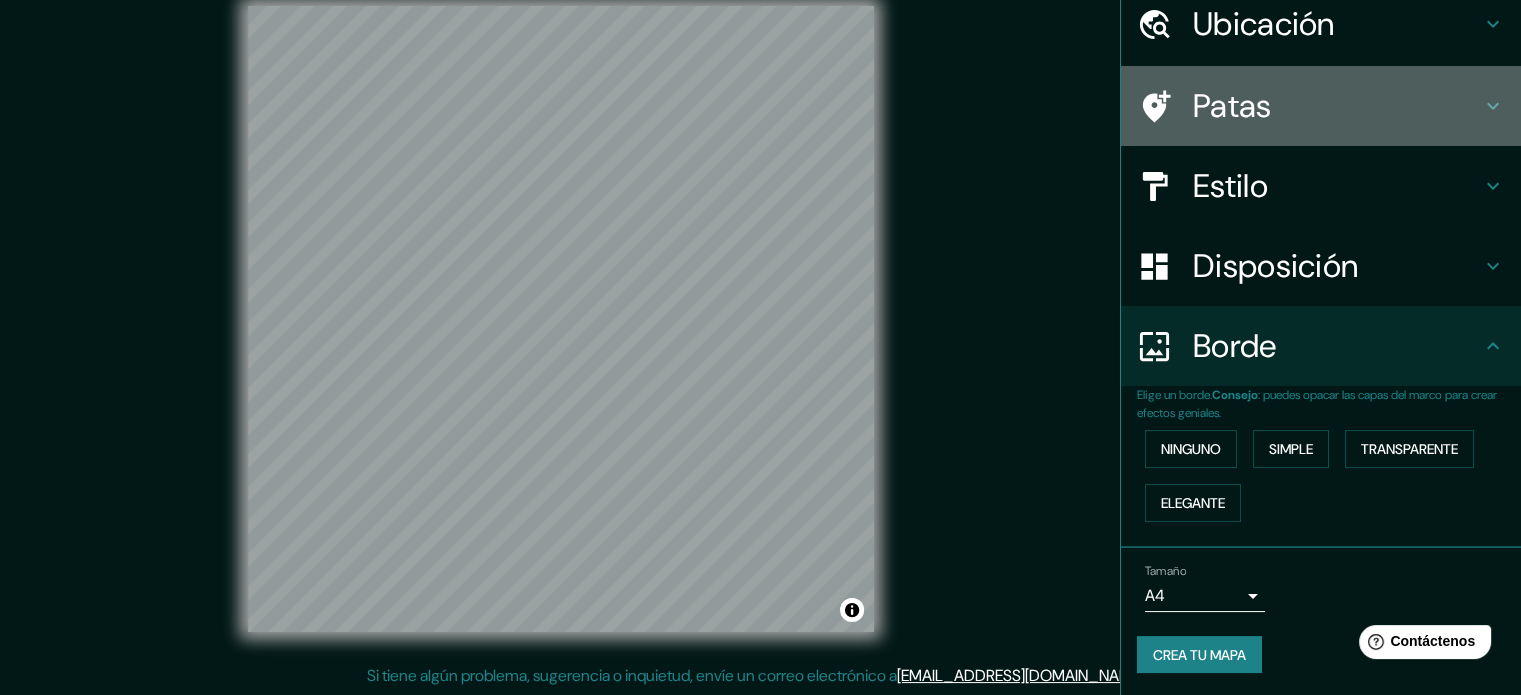 click on "Patas" at bounding box center [1232, 106] 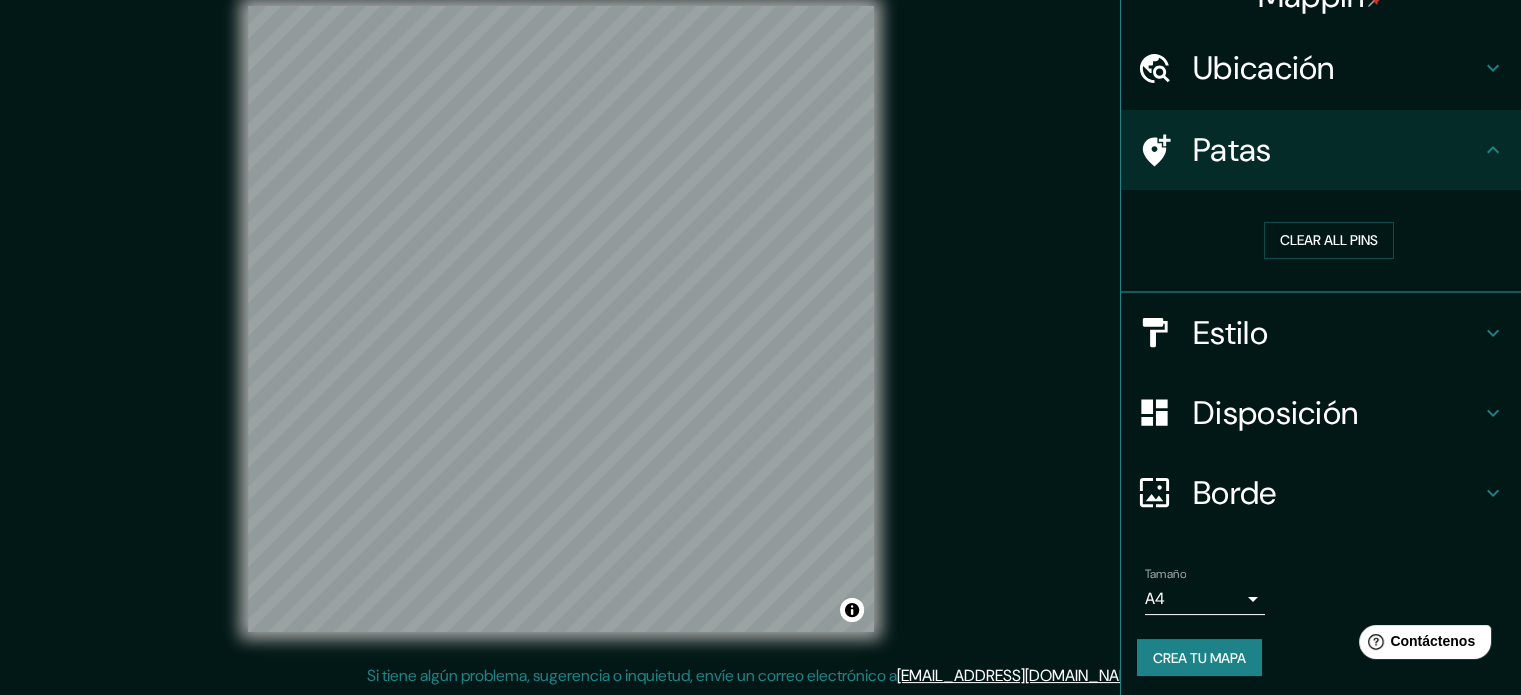 scroll, scrollTop: 39, scrollLeft: 0, axis: vertical 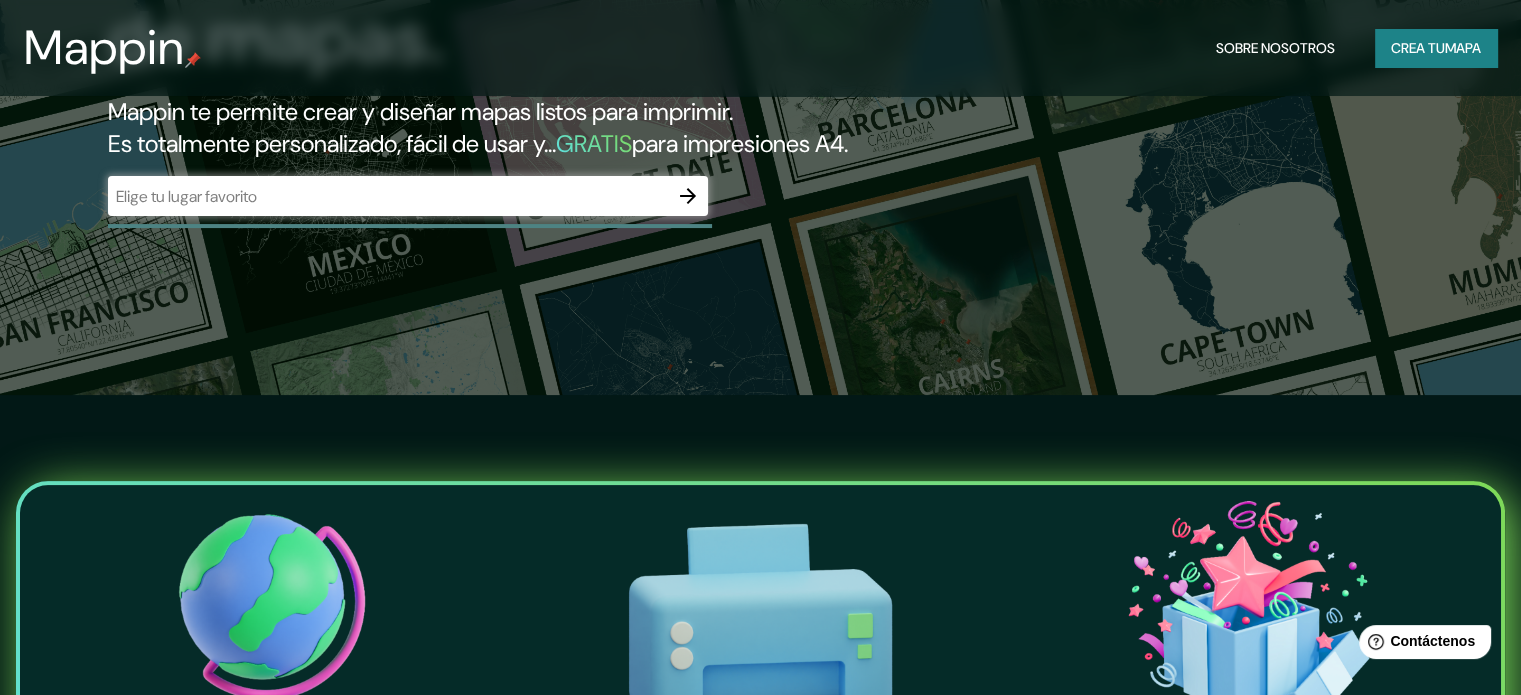 click at bounding box center [388, 196] 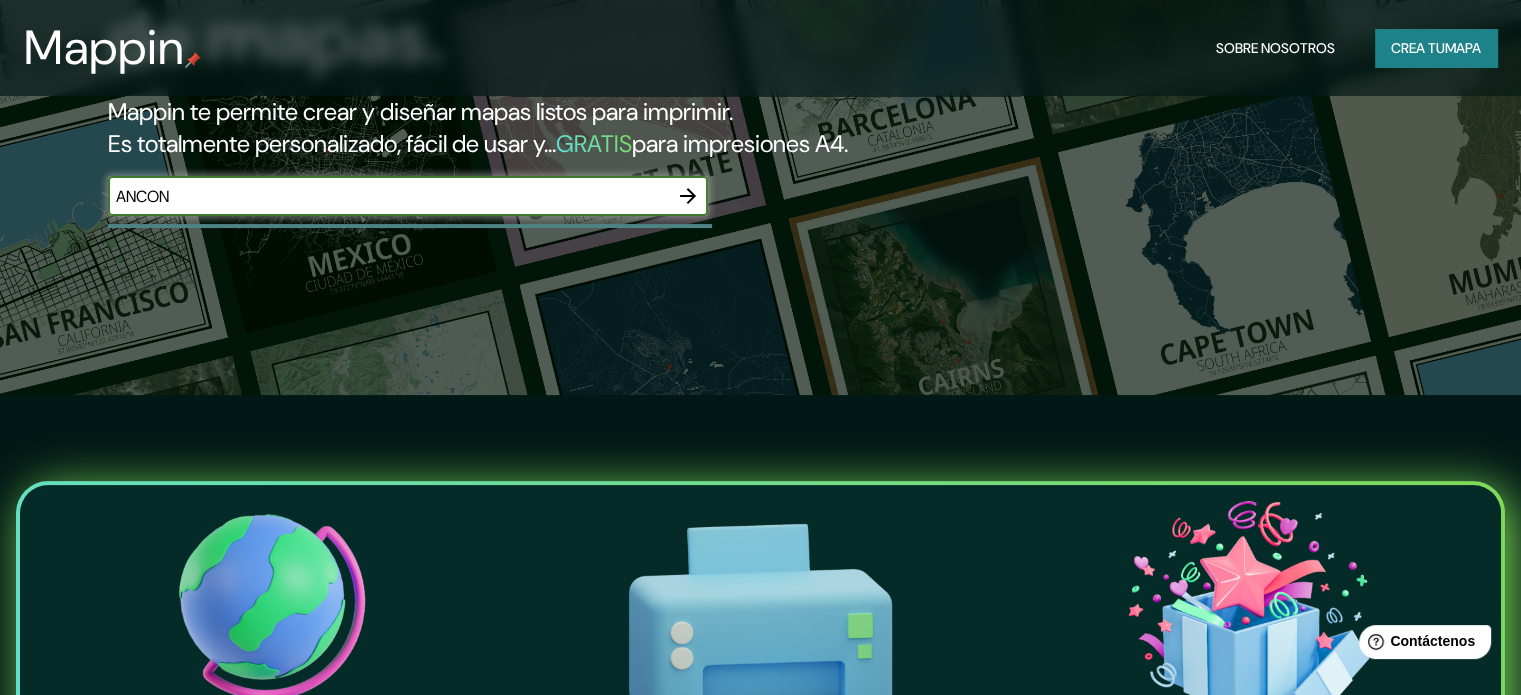 type on "ANCON" 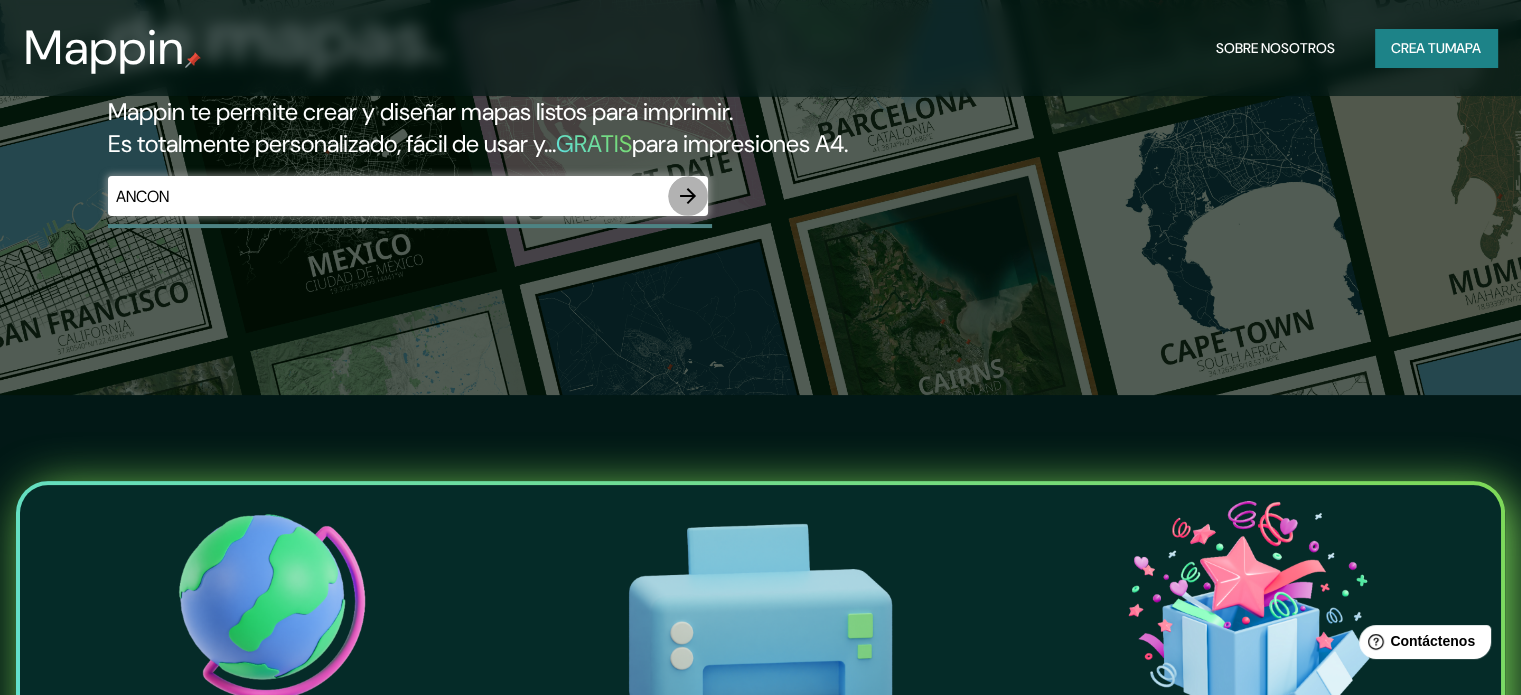 click at bounding box center [688, 196] 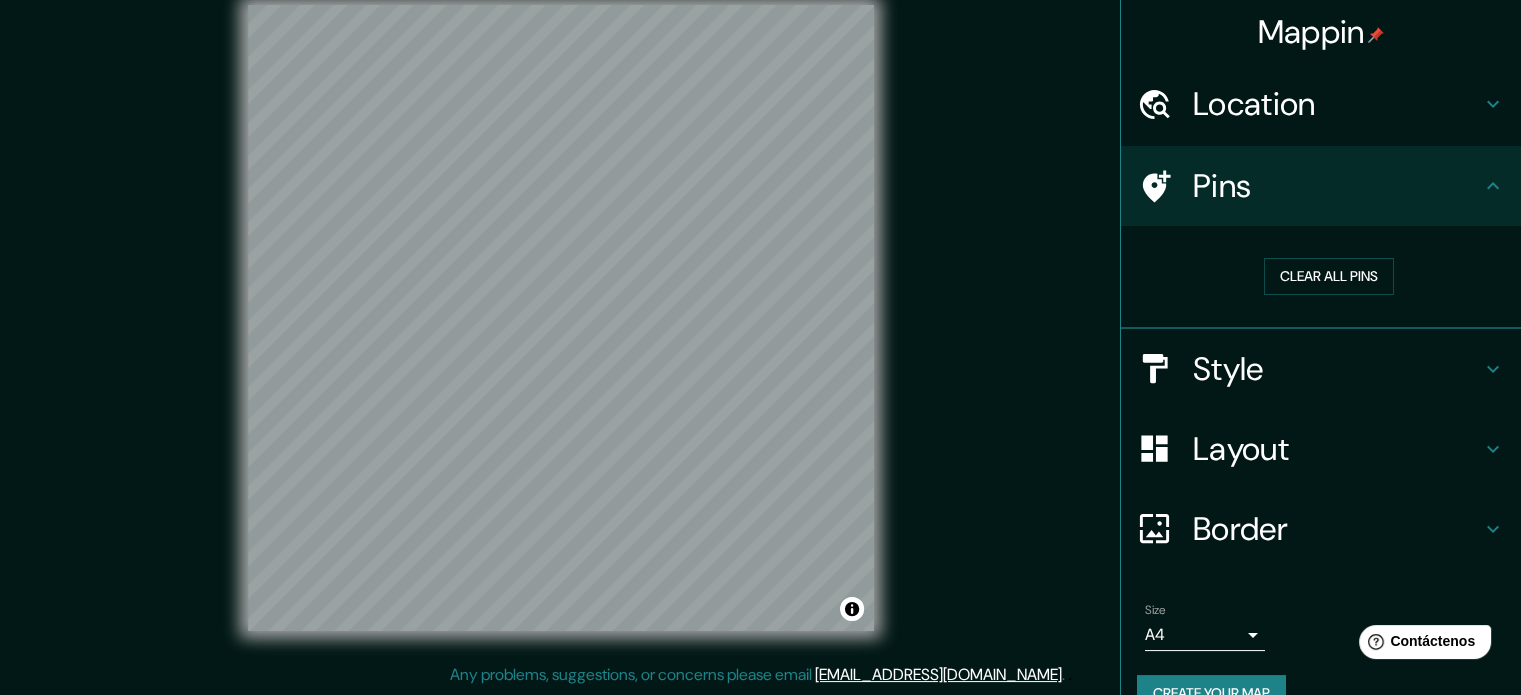 scroll, scrollTop: 0, scrollLeft: 0, axis: both 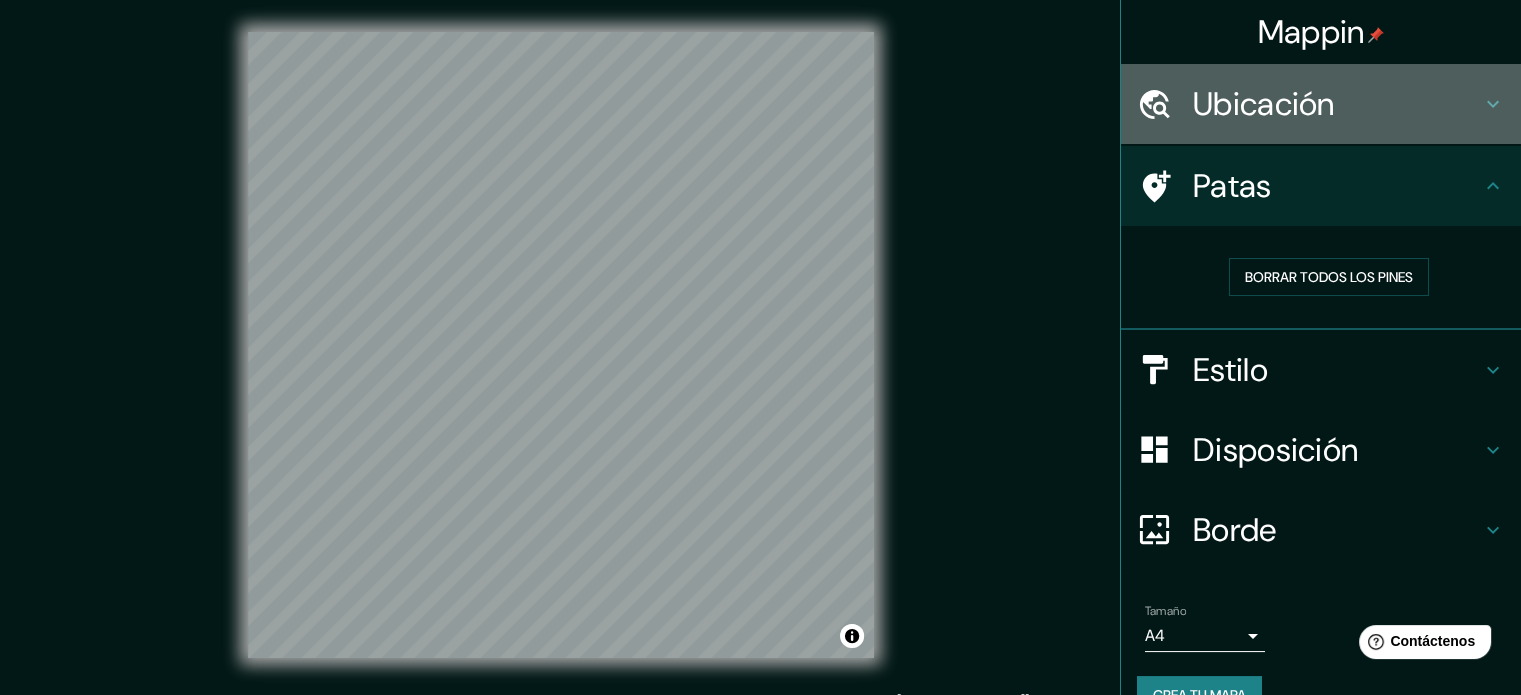 click at bounding box center (1165, 104) 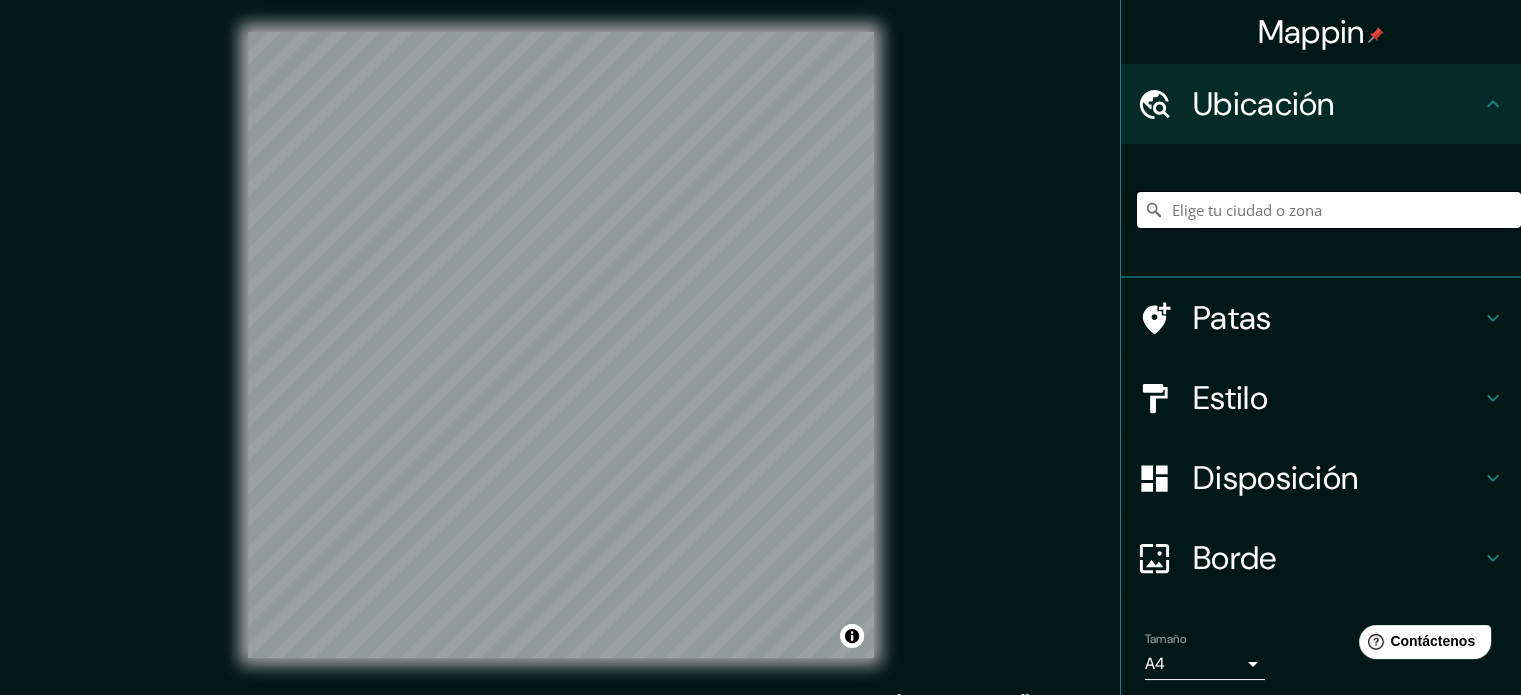 click at bounding box center [1329, 210] 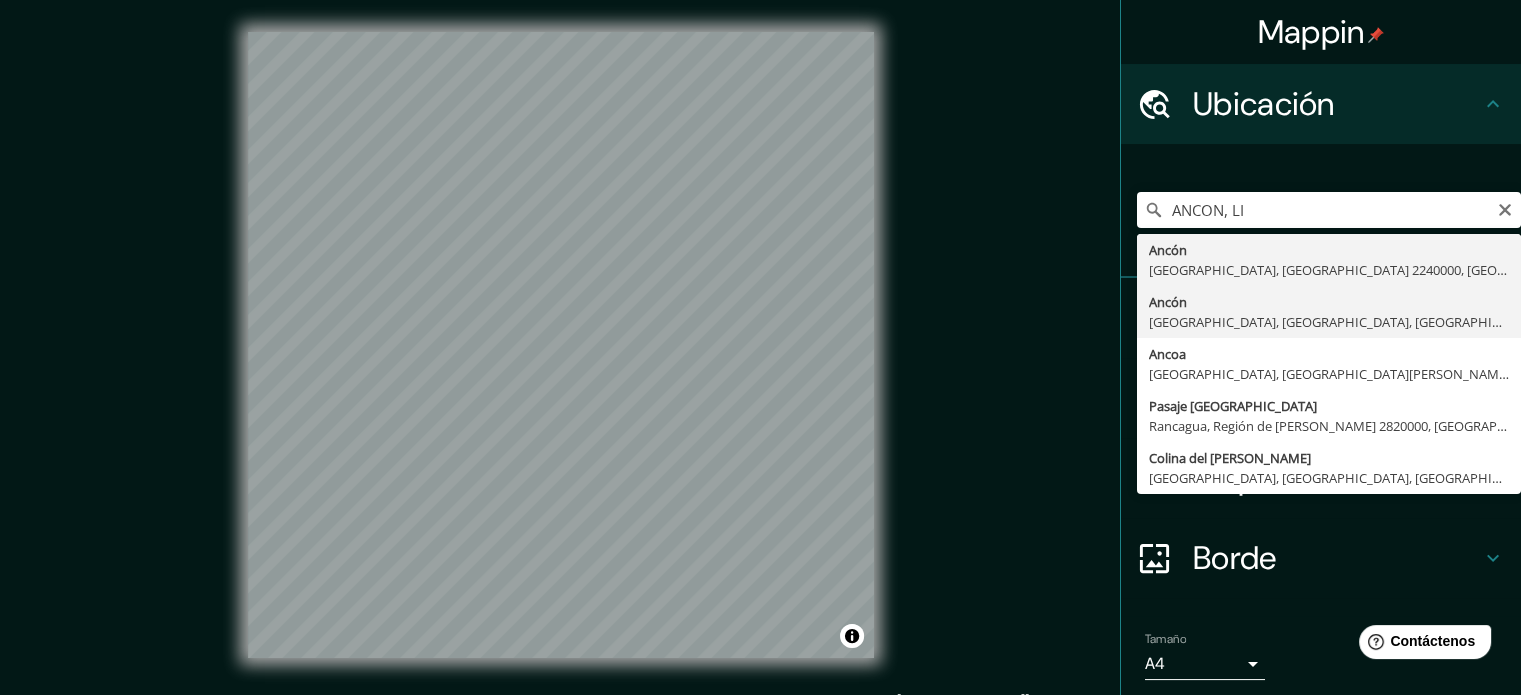 type on "Ancón, [GEOGRAPHIC_DATA], [GEOGRAPHIC_DATA], [GEOGRAPHIC_DATA]" 